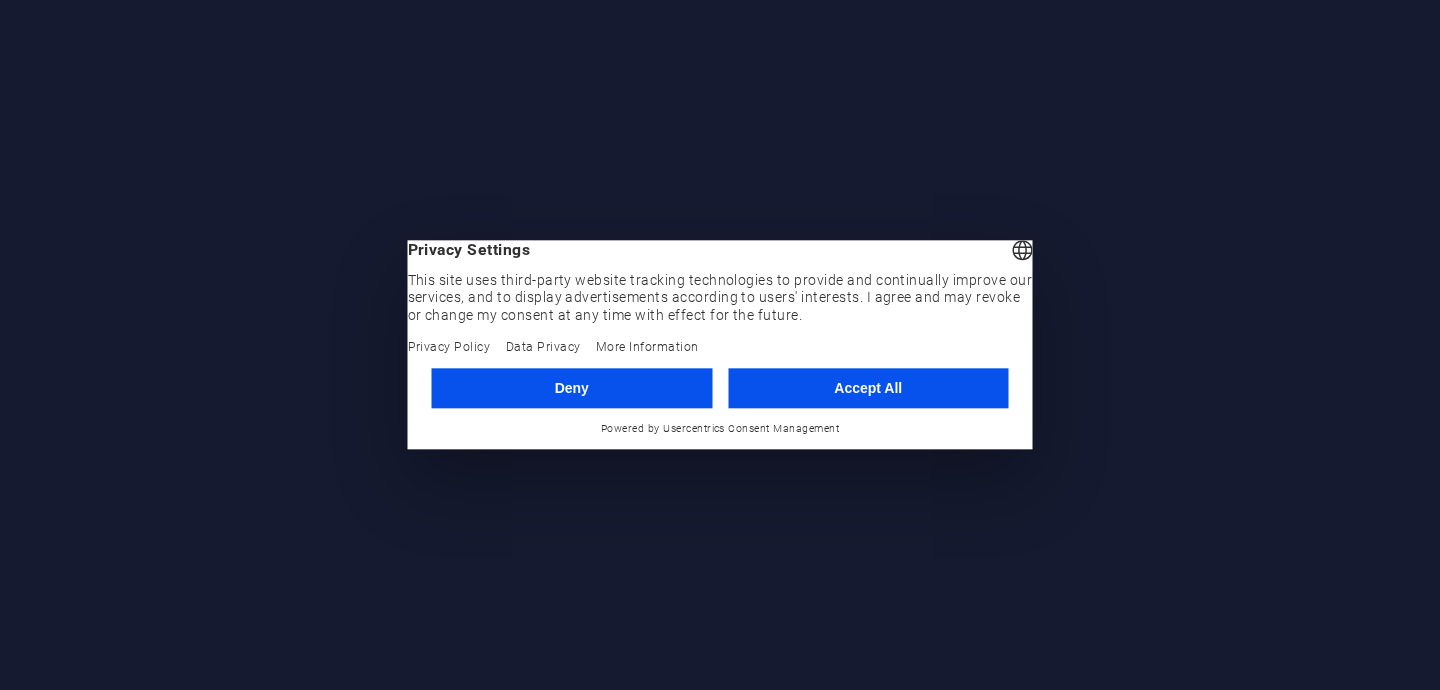 scroll, scrollTop: 0, scrollLeft: 0, axis: both 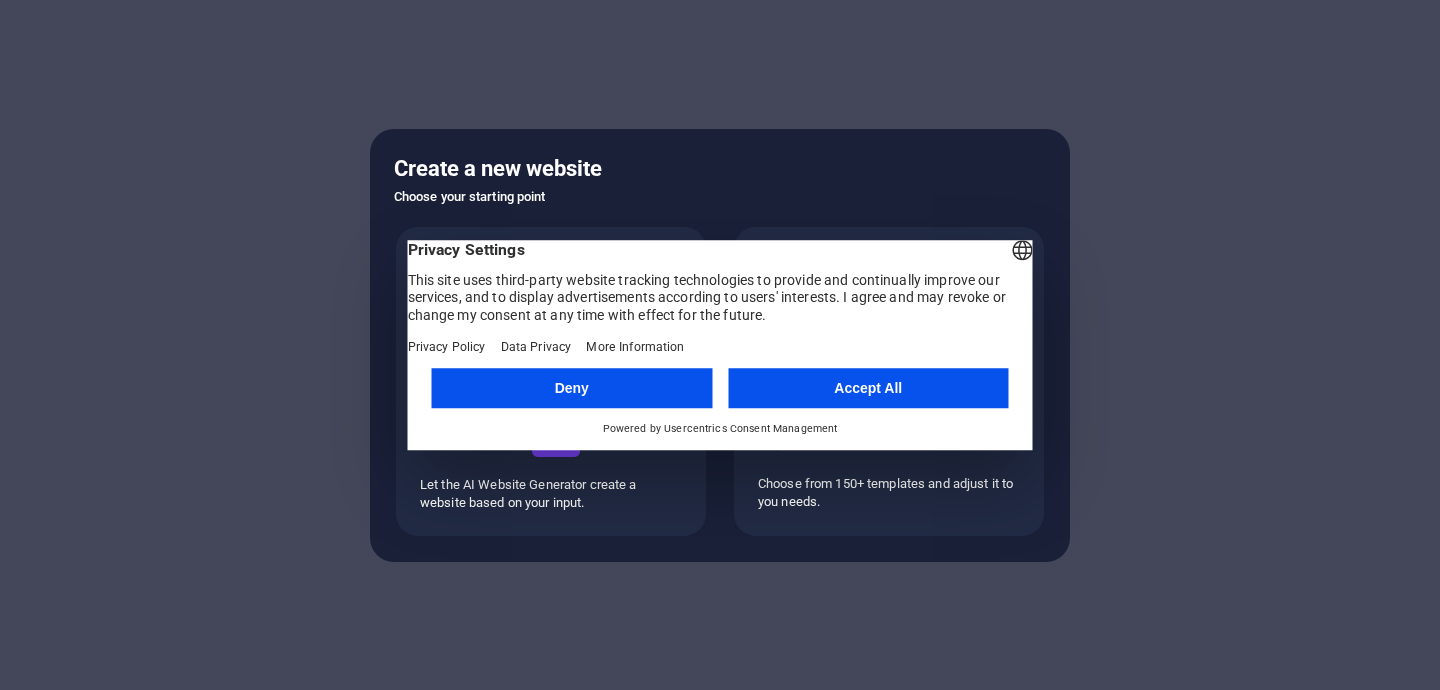 click on "Deny" at bounding box center [572, 388] 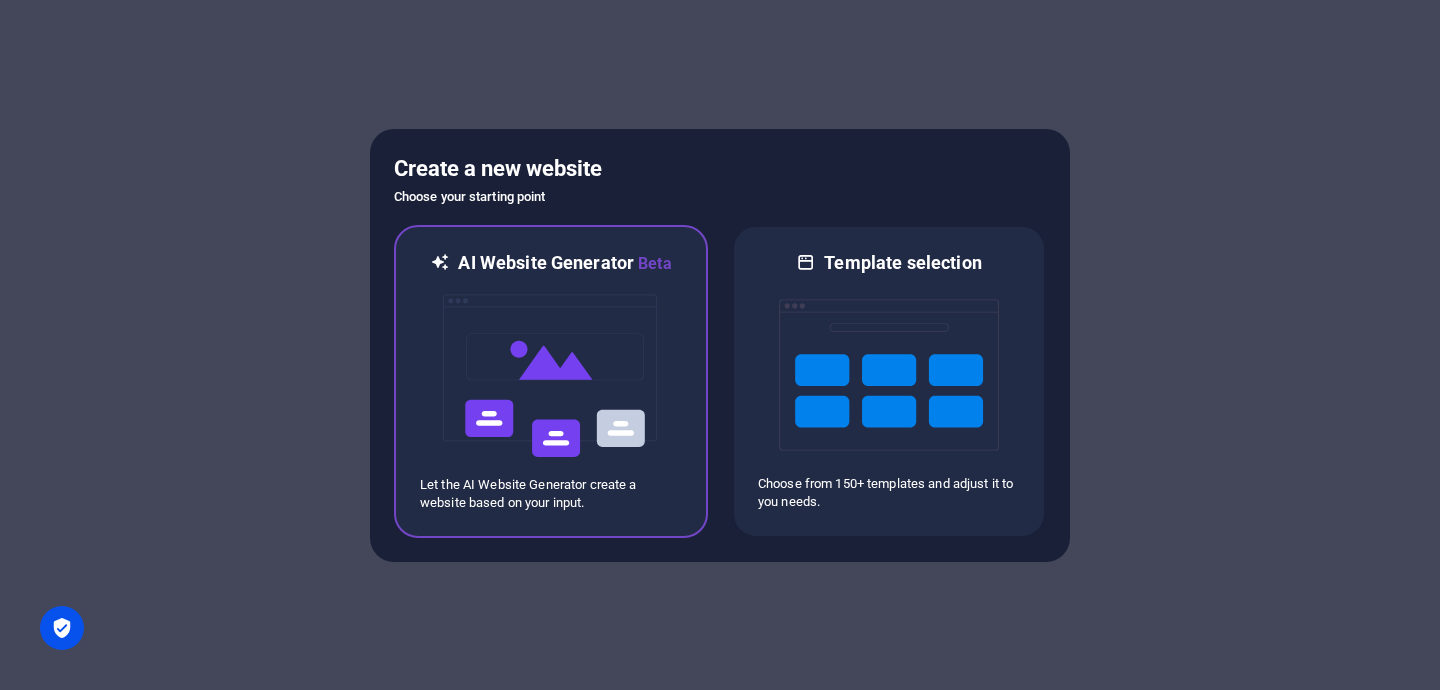 click at bounding box center (551, 376) 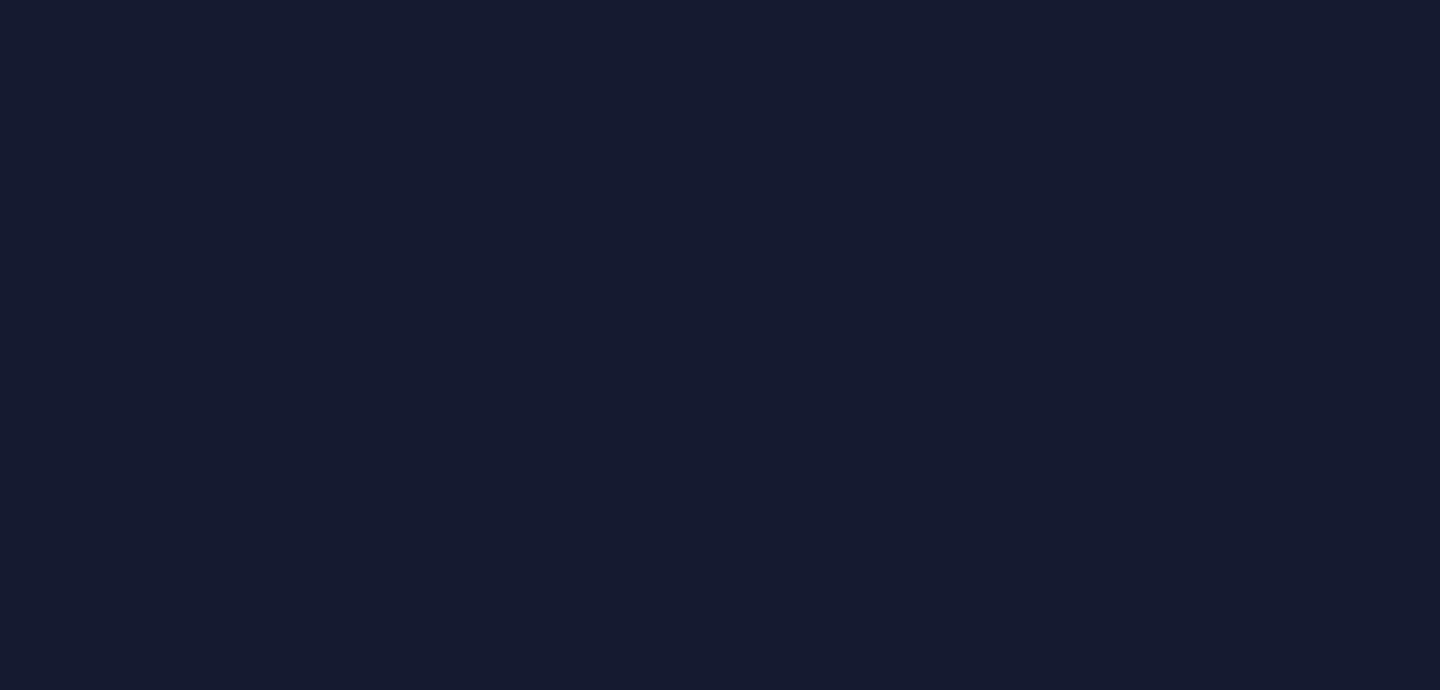 scroll, scrollTop: 0, scrollLeft: 0, axis: both 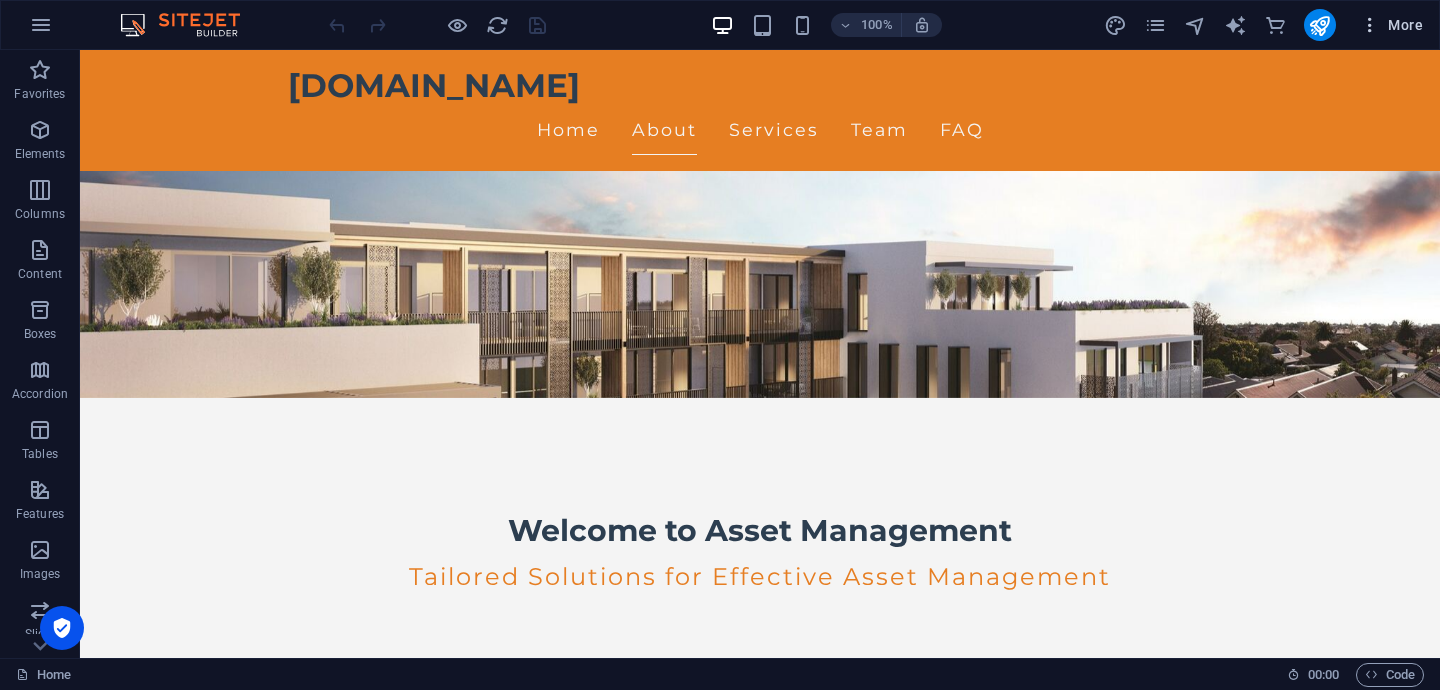 click on "More" at bounding box center (1391, 25) 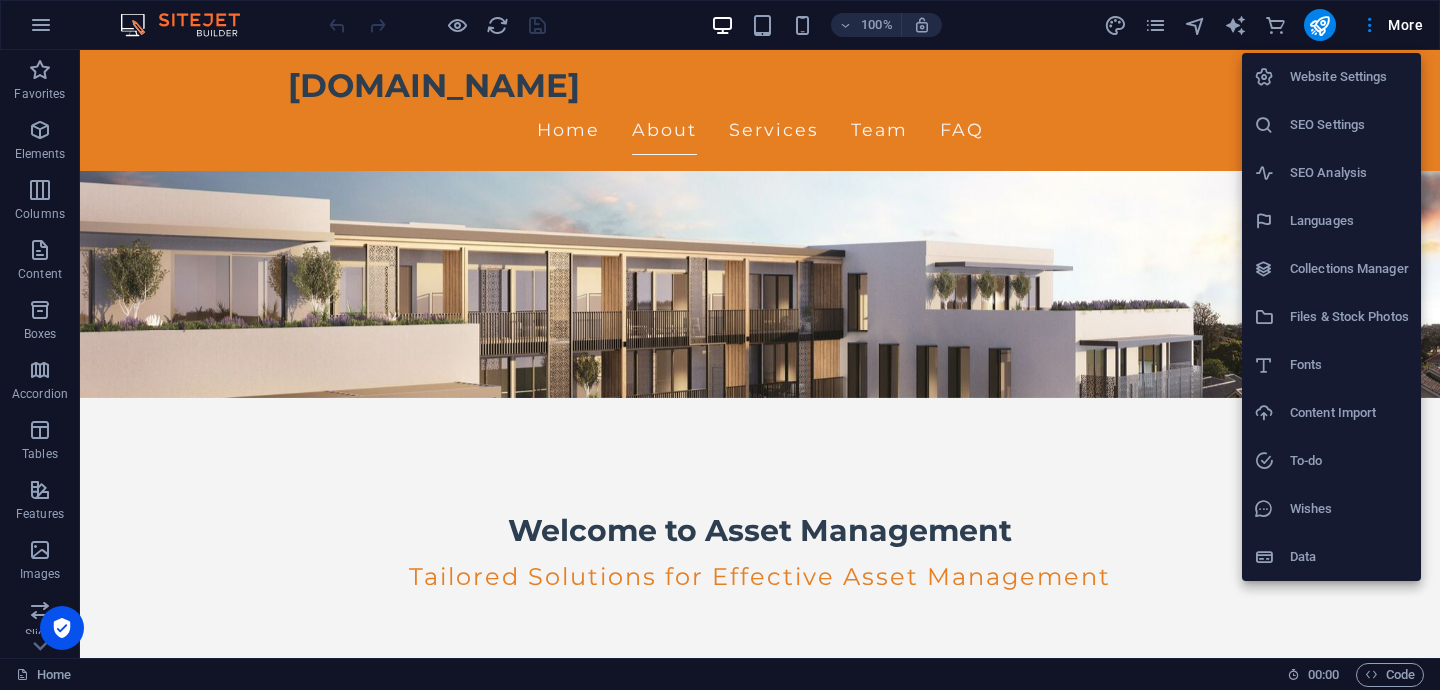 click at bounding box center (720, 345) 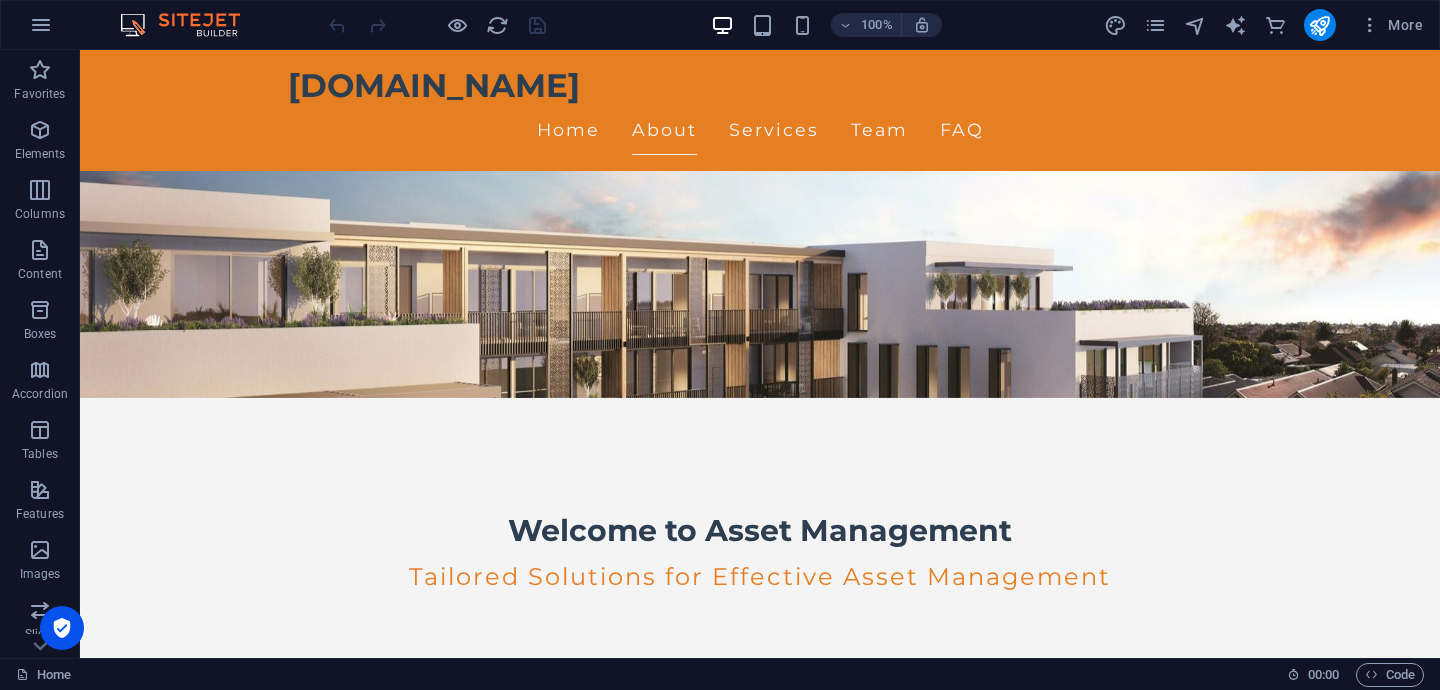 click at bounding box center (1370, 25) 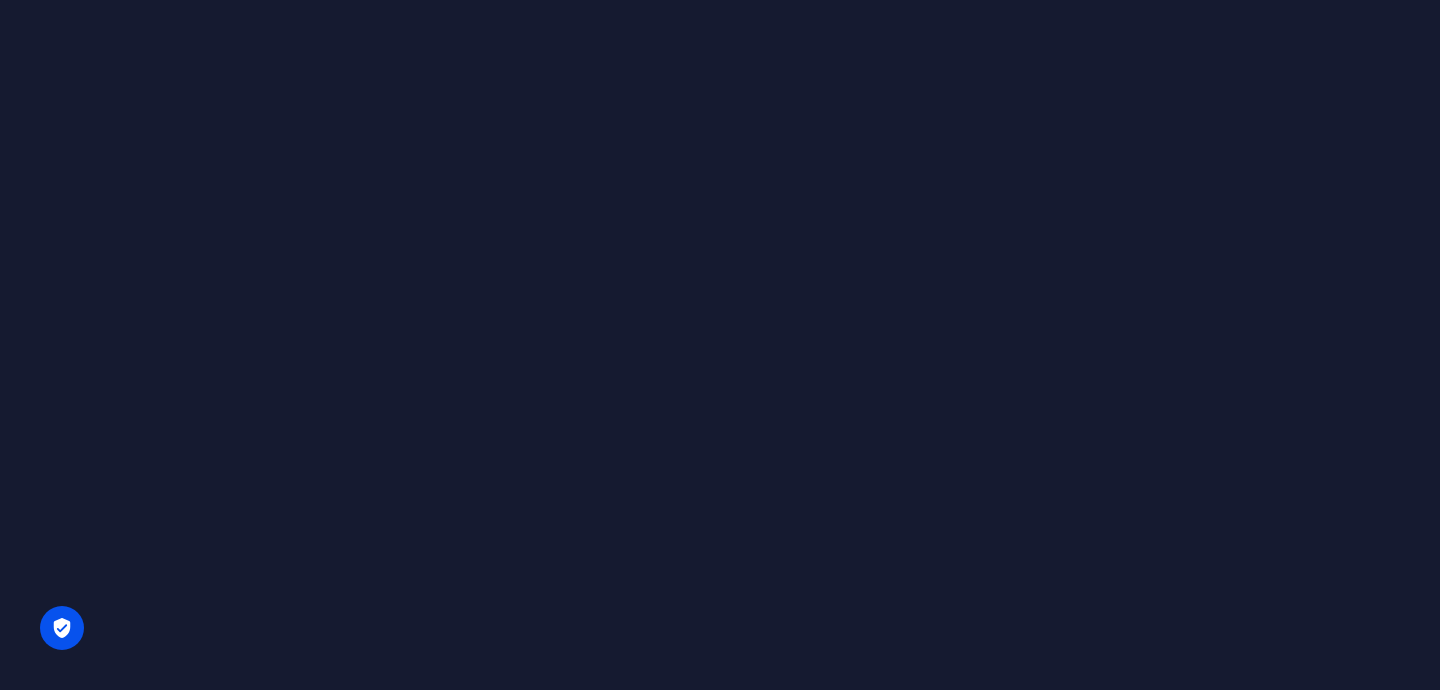 scroll, scrollTop: 0, scrollLeft: 0, axis: both 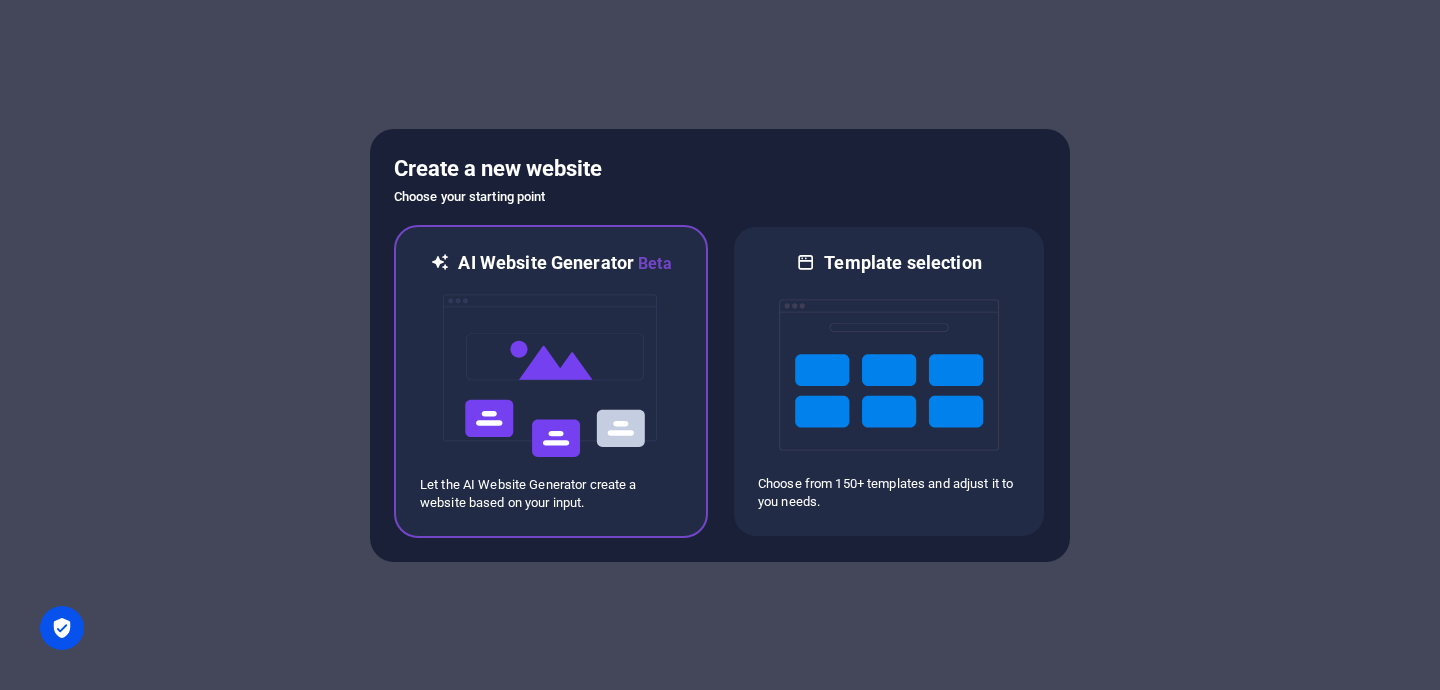 click at bounding box center [551, 376] 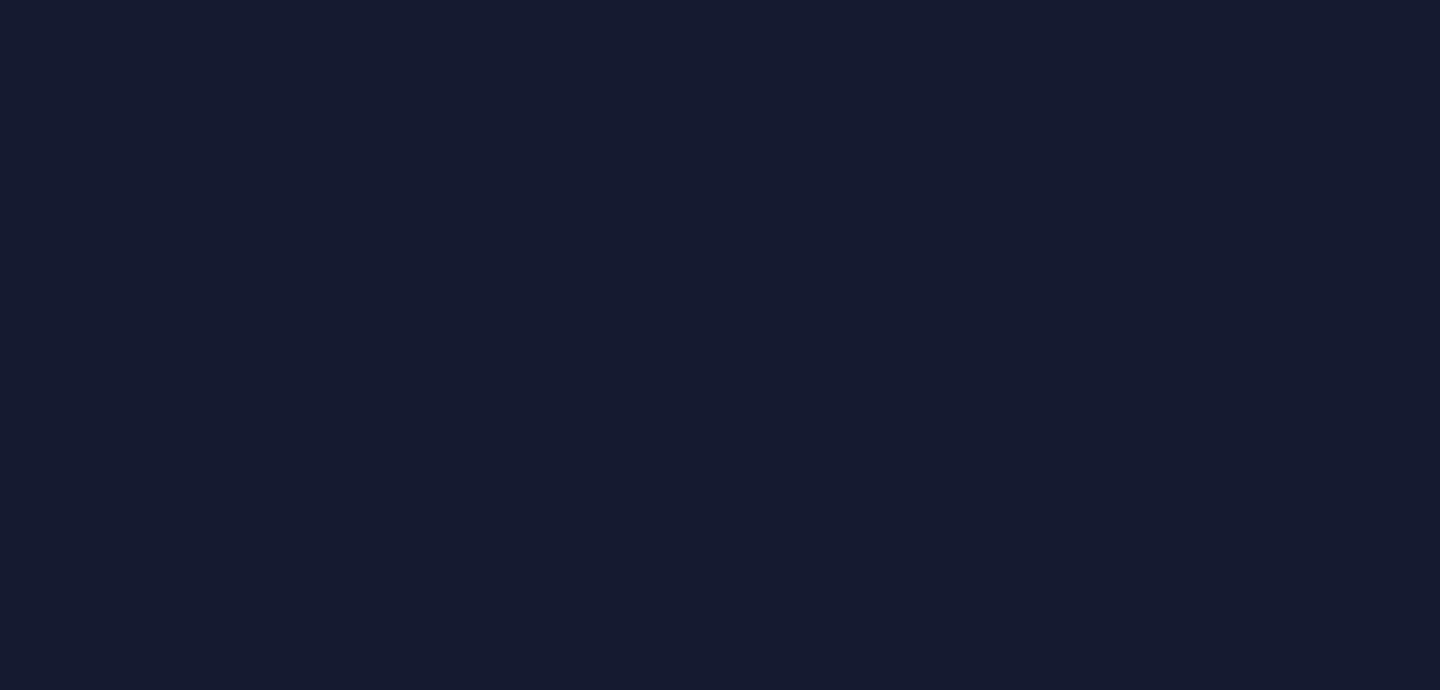 scroll, scrollTop: 0, scrollLeft: 0, axis: both 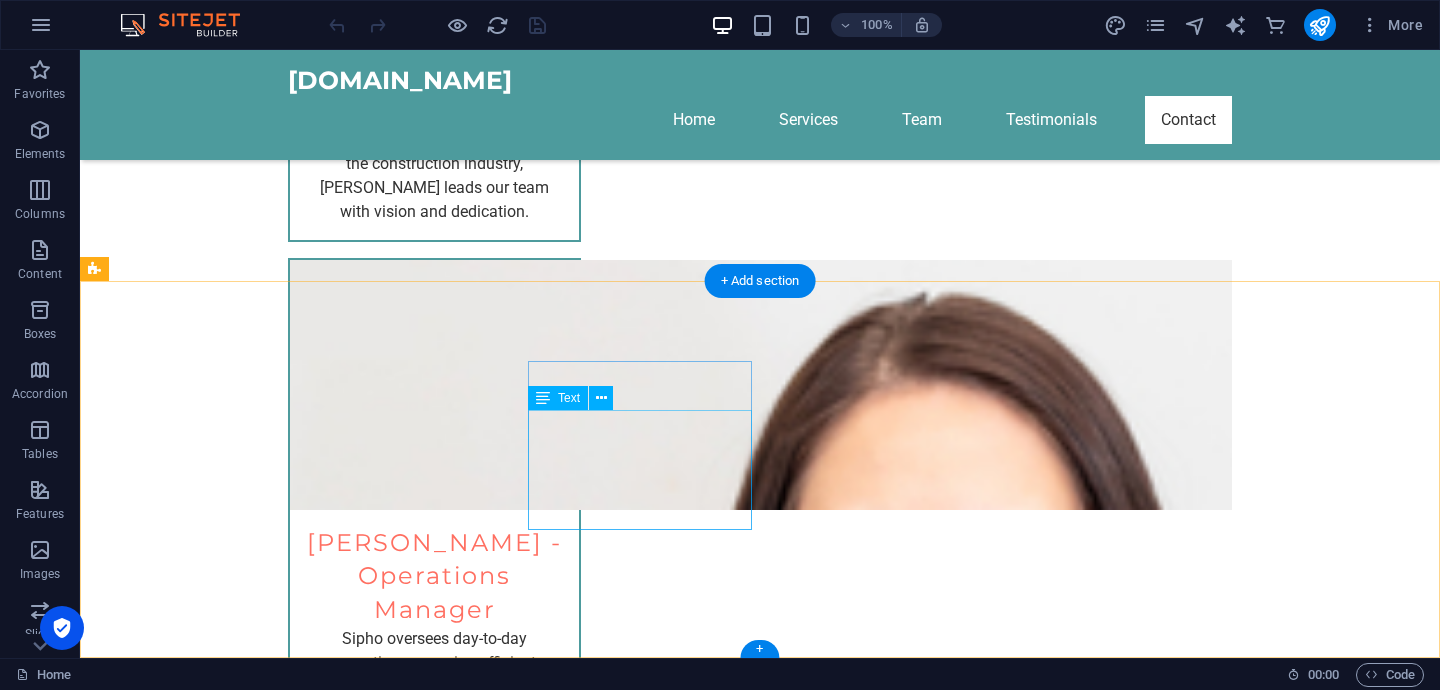 click on "123 Build Ave 2000   Johannesburg Phone:  +27 11 123 4567 Mobile:  Email:  info@tnxprojects.co.za" at bounding box center [208, 4060] 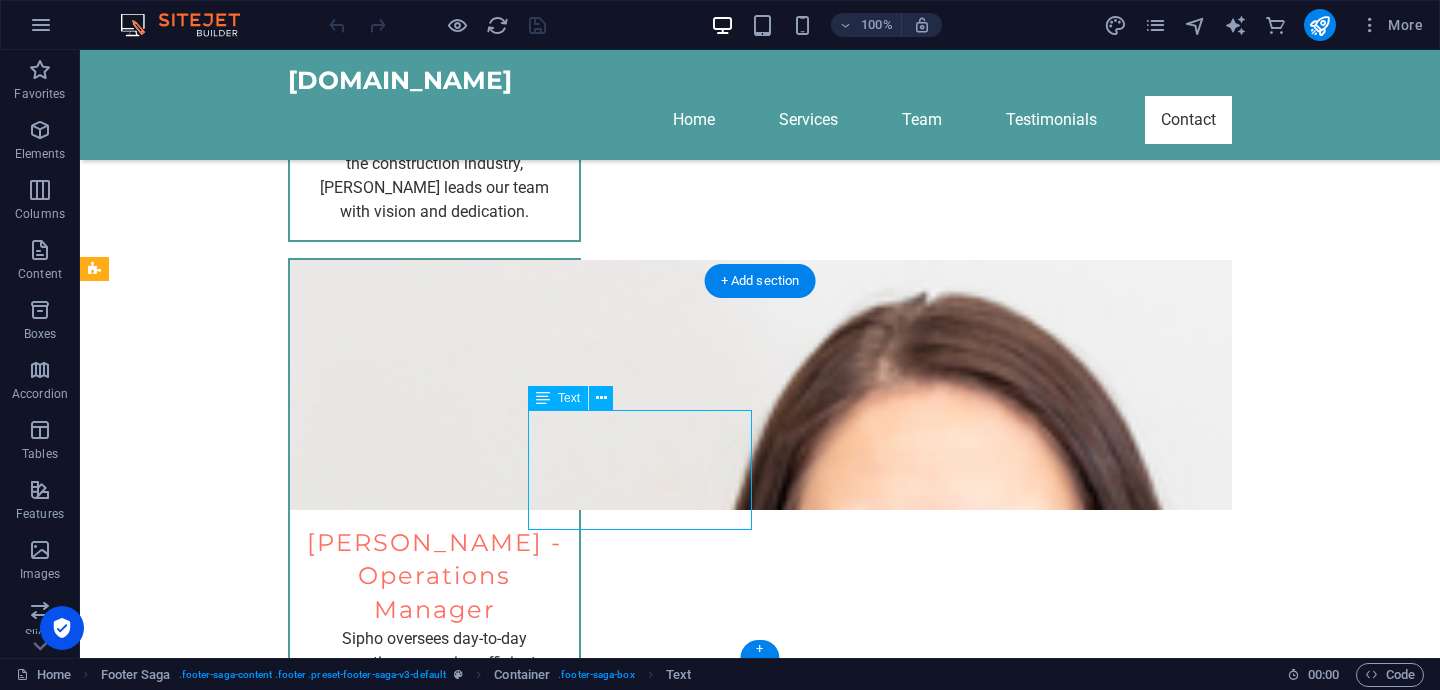 click on "[PHONE_NUMBER]" at bounding box center (210, 4047) 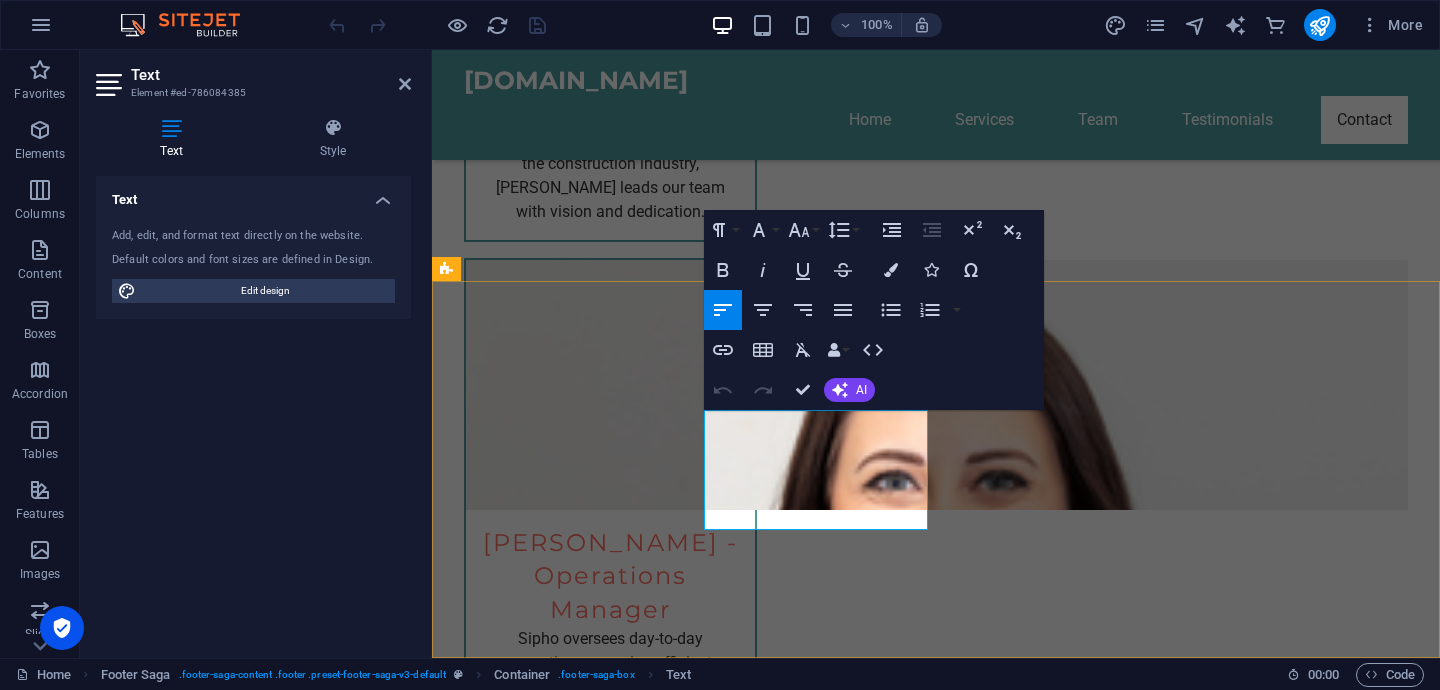 click on "[PHONE_NUMBER]" at bounding box center (562, 4047) 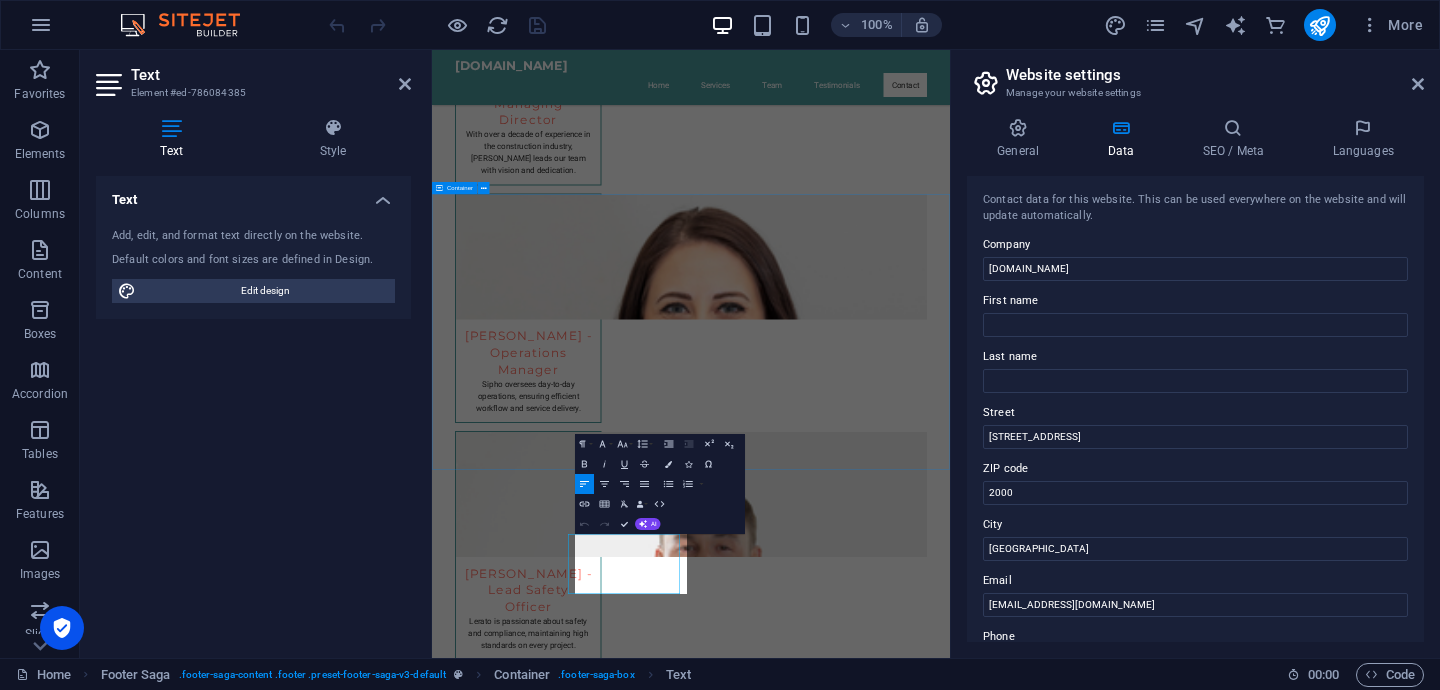 scroll, scrollTop: 2829, scrollLeft: 0, axis: vertical 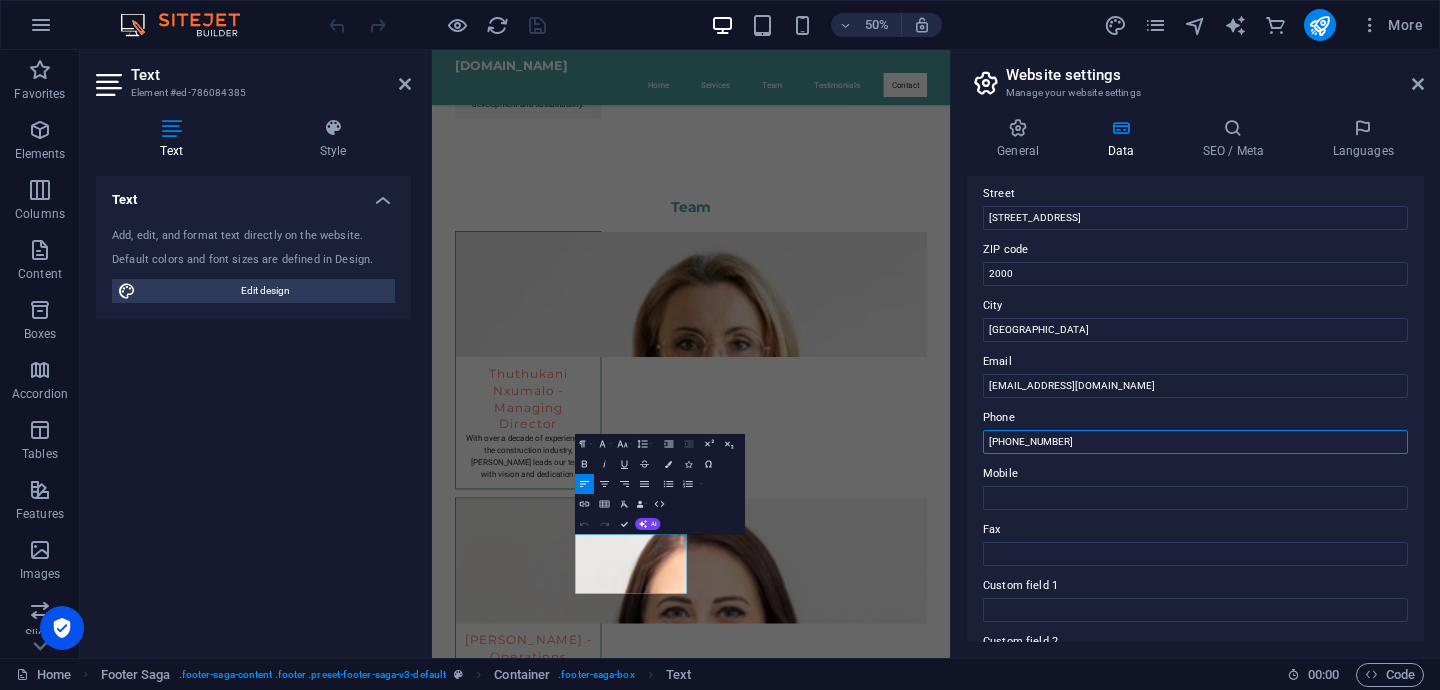 click on "[PHONE_NUMBER]" at bounding box center [1195, 442] 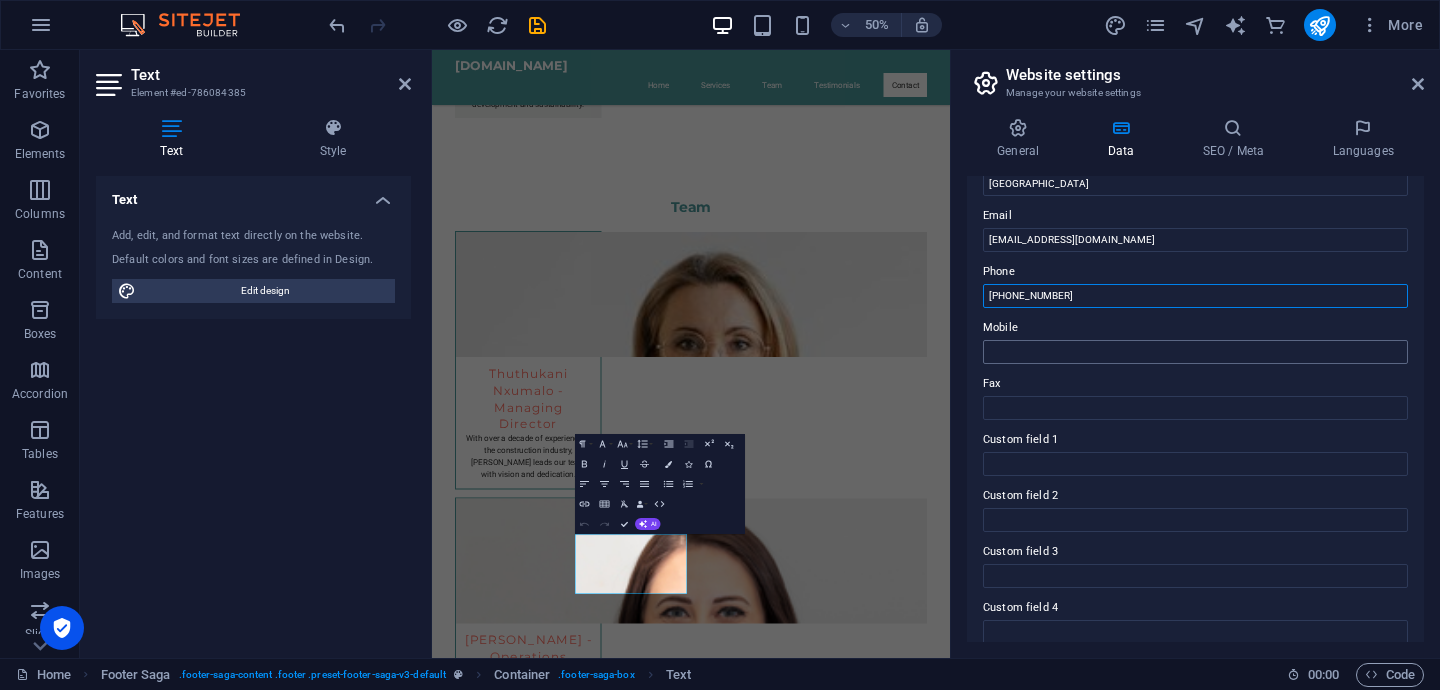 scroll, scrollTop: 495, scrollLeft: 0, axis: vertical 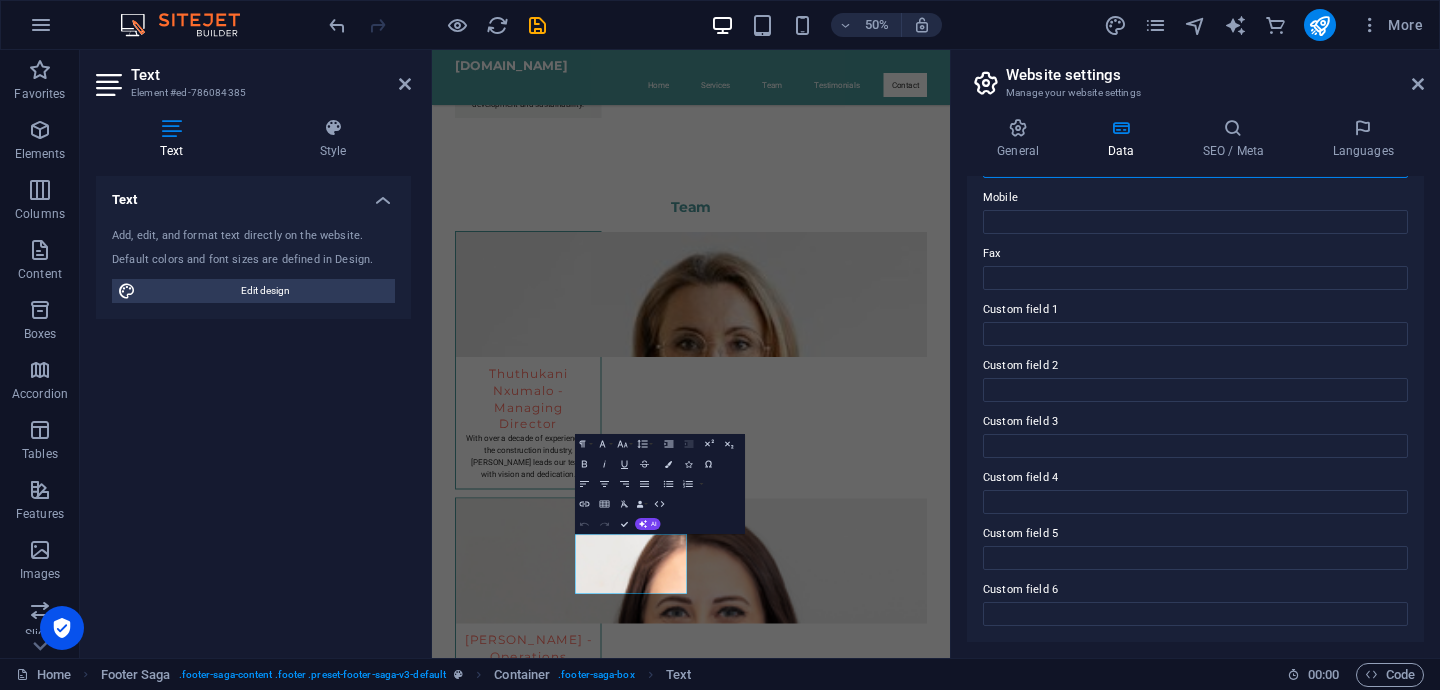 type on "+27 84 210 1108" 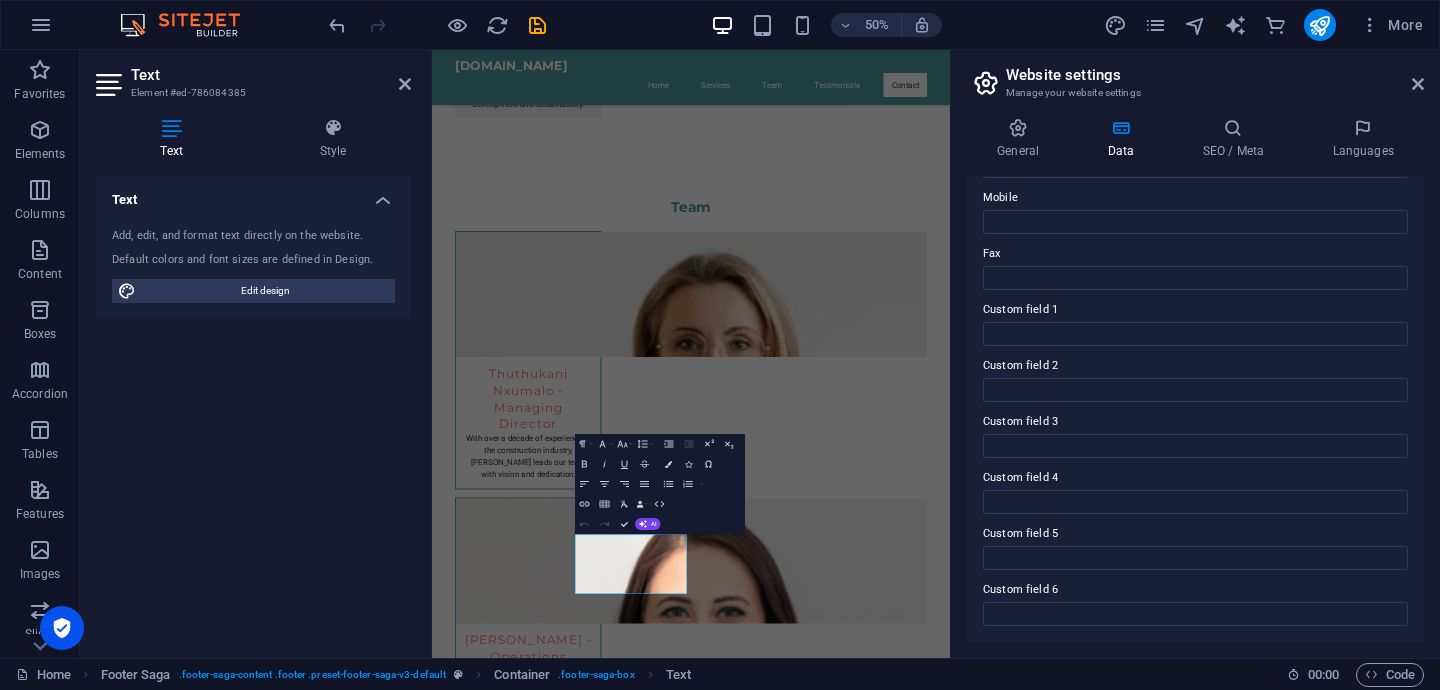 click on "Website settings" at bounding box center (1215, 75) 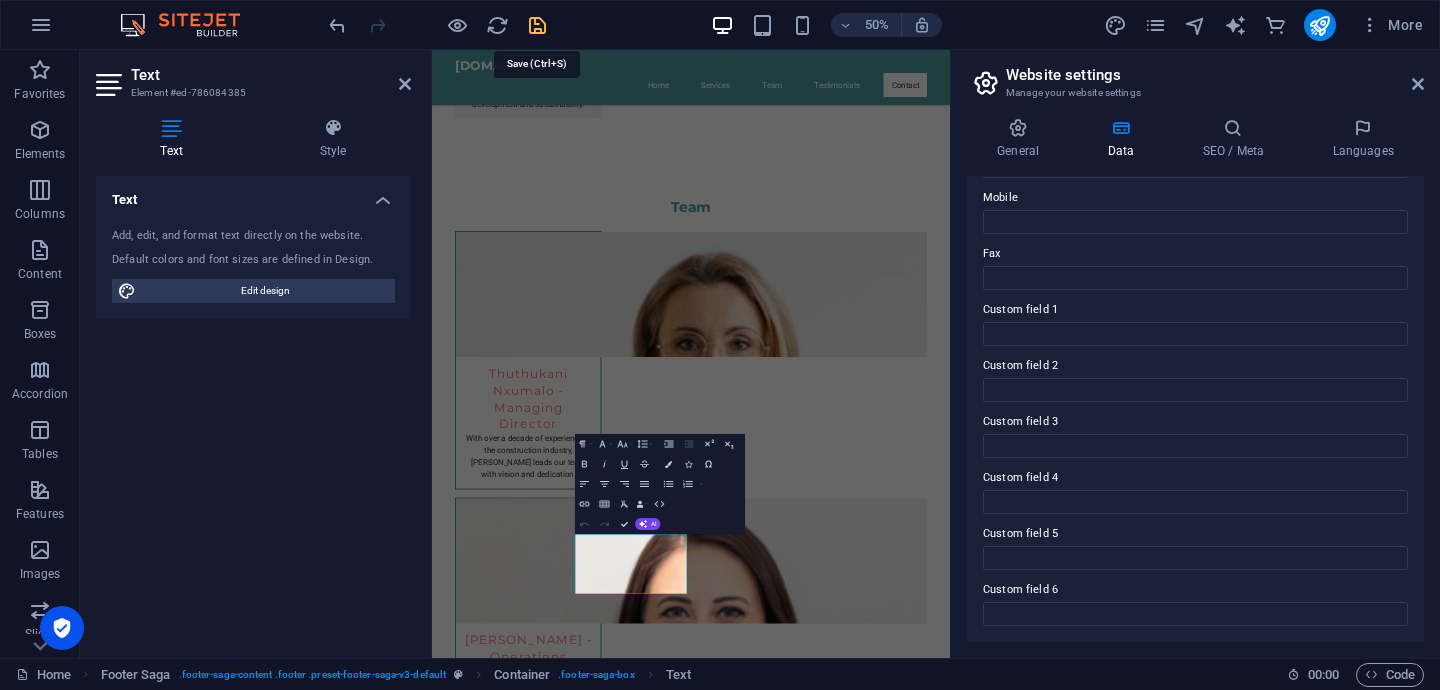 click at bounding box center [537, 25] 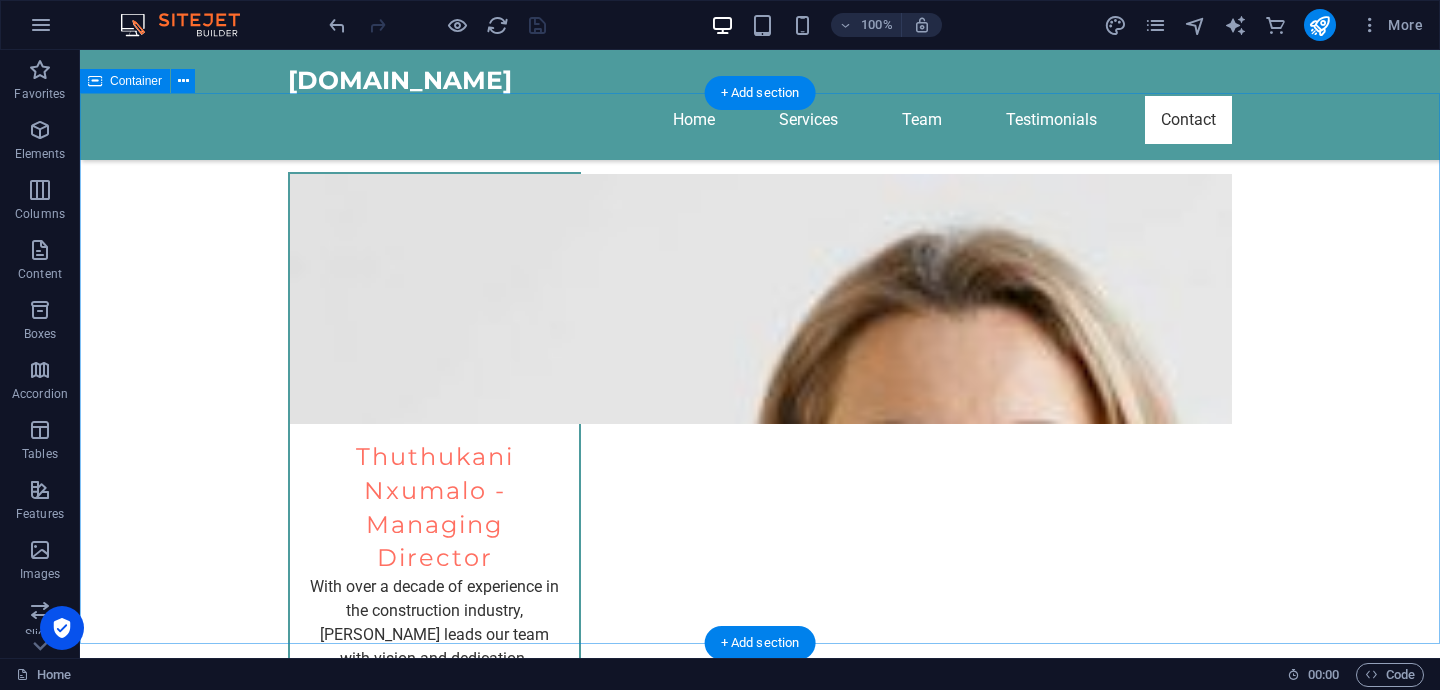 scroll, scrollTop: 3107, scrollLeft: 0, axis: vertical 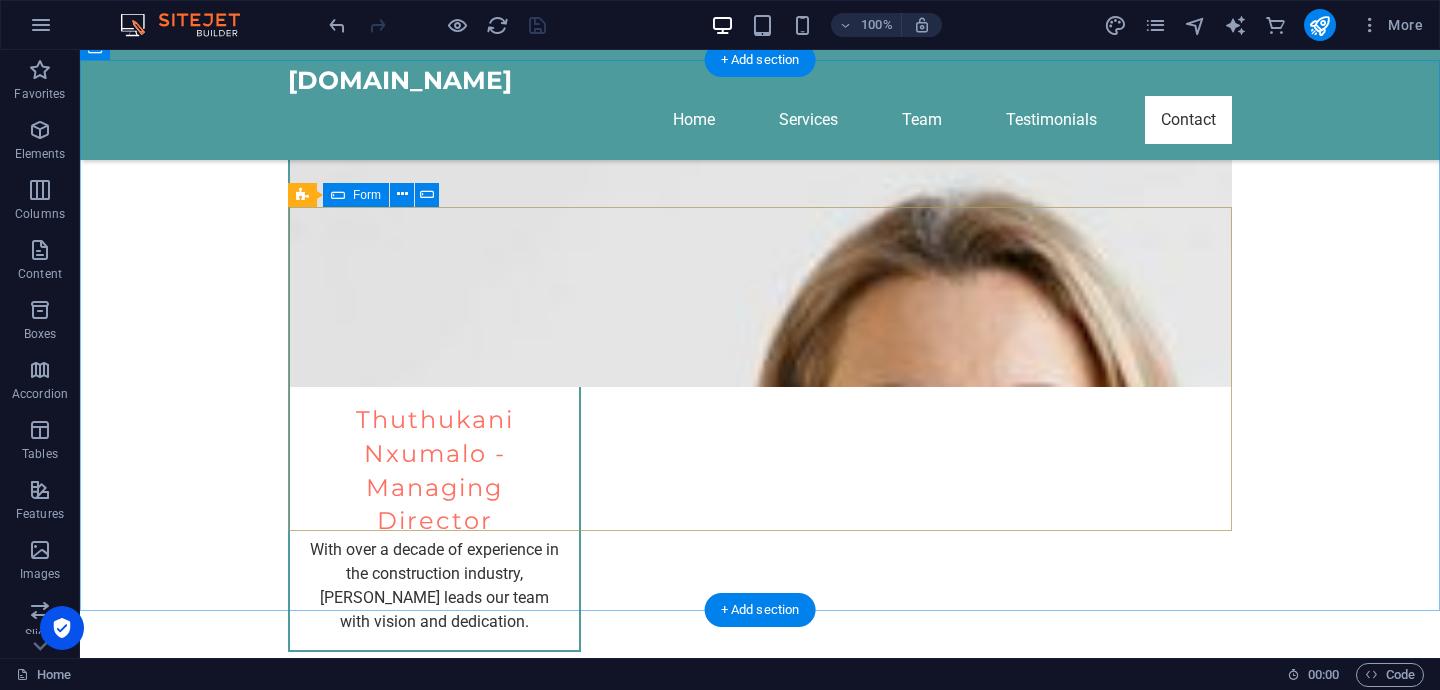 click on "I have read and understand the privacy policy. Unreadable? Regenerate Submit Inquiry" at bounding box center [760, 3871] 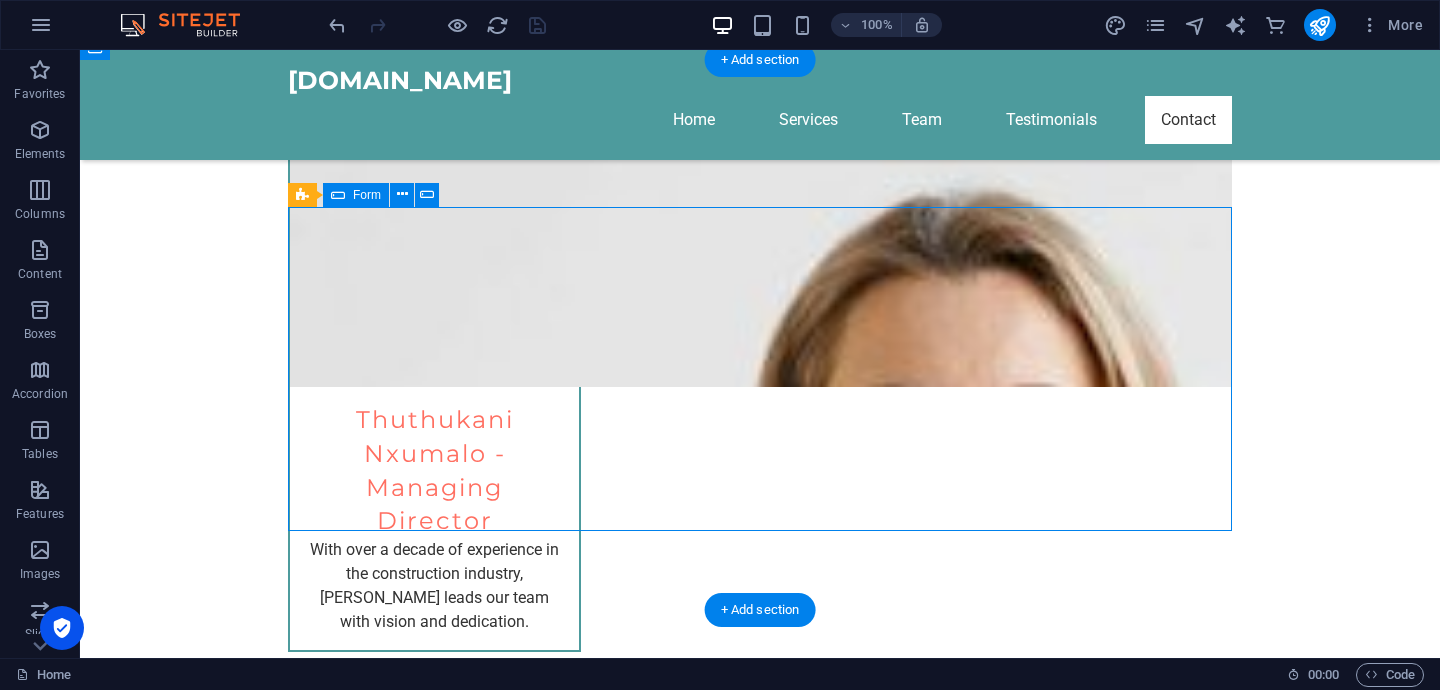 click on "I have read and understand the privacy policy. Unreadable? Regenerate Submit Inquiry" at bounding box center (760, 3871) 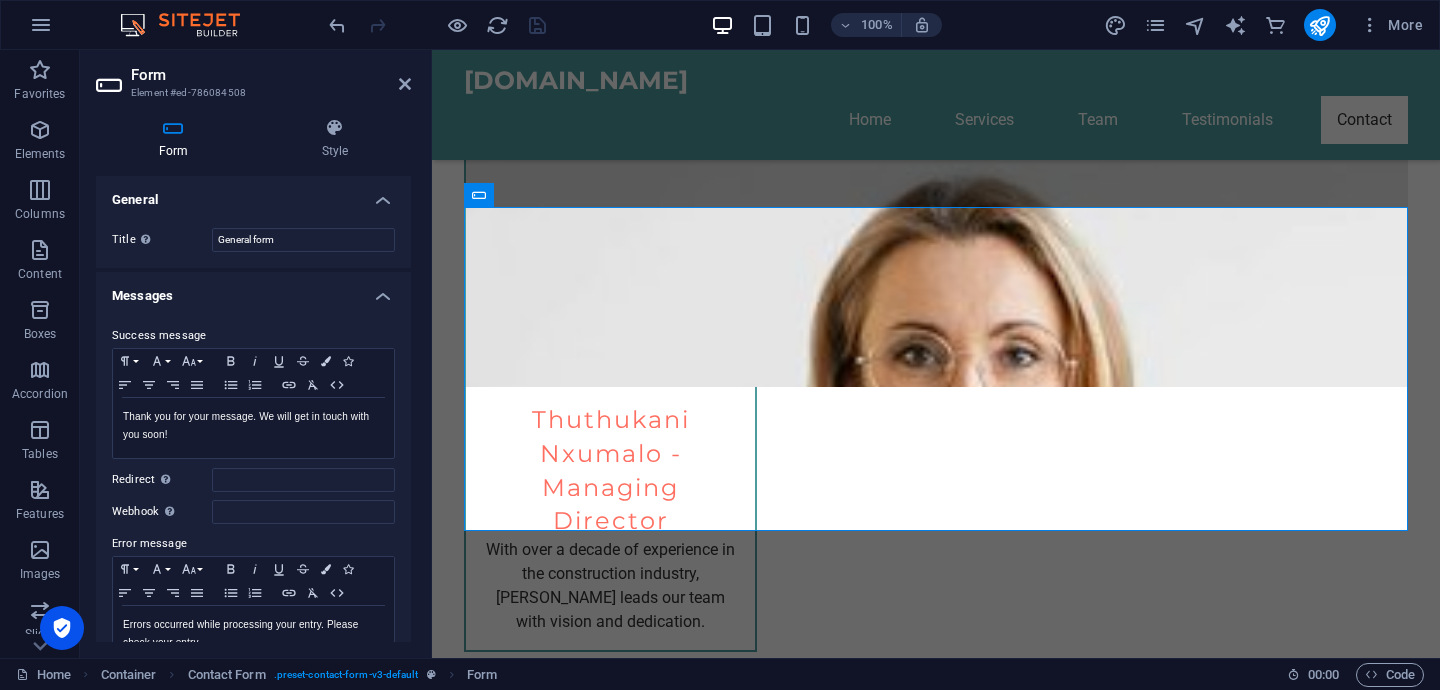scroll, scrollTop: 1, scrollLeft: 0, axis: vertical 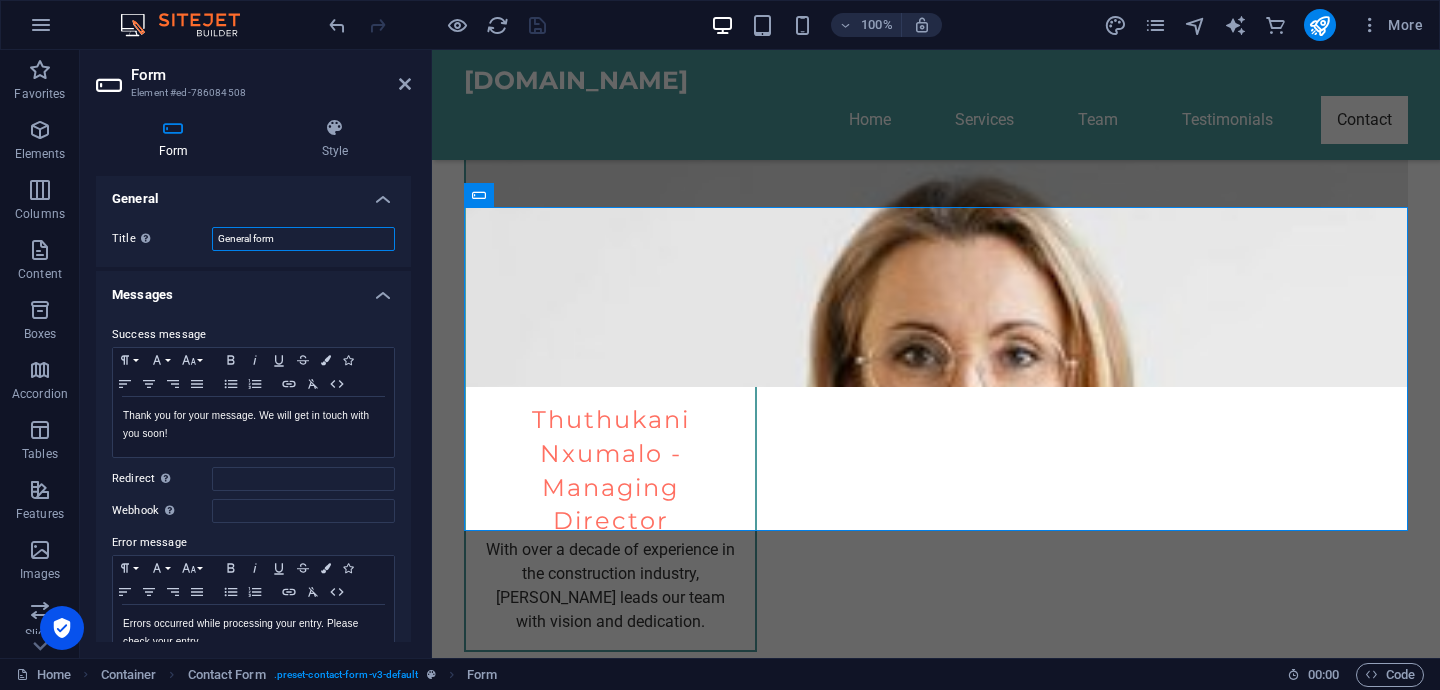 click on "General form" at bounding box center (303, 239) 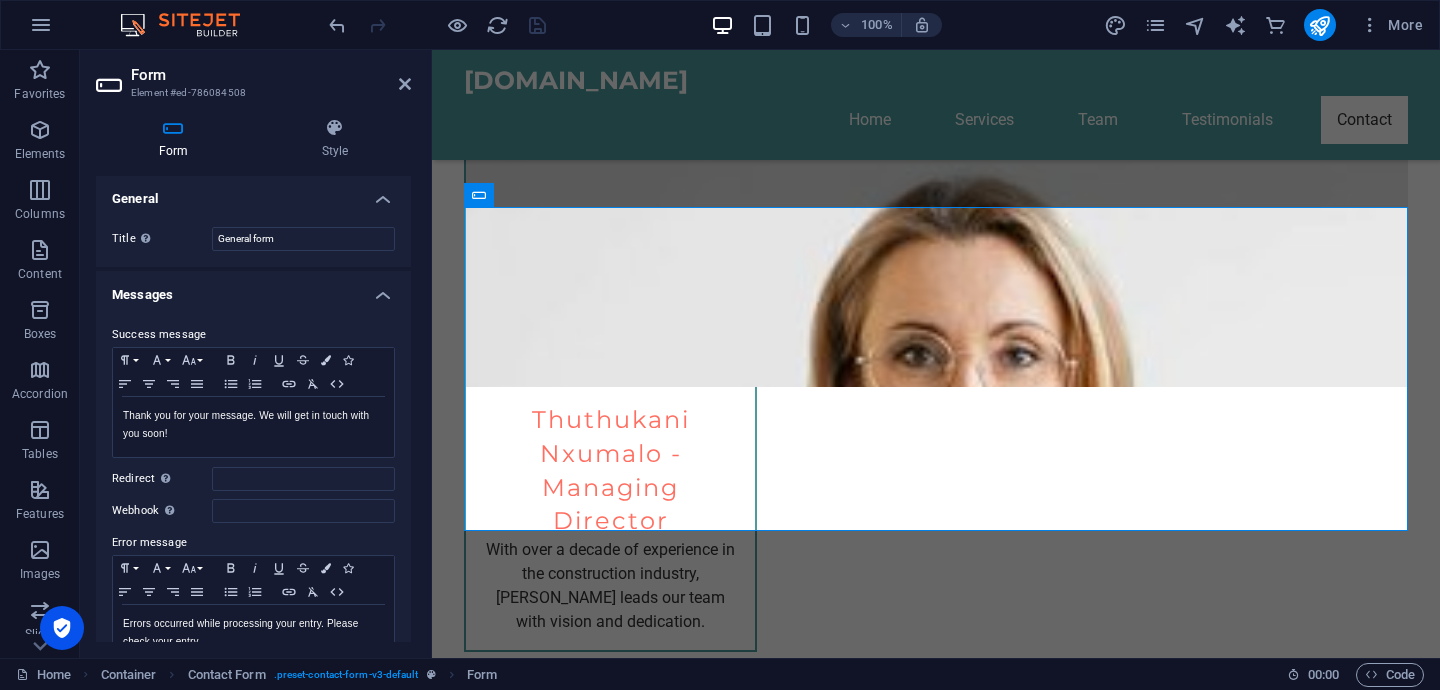 click on "General" at bounding box center (253, 193) 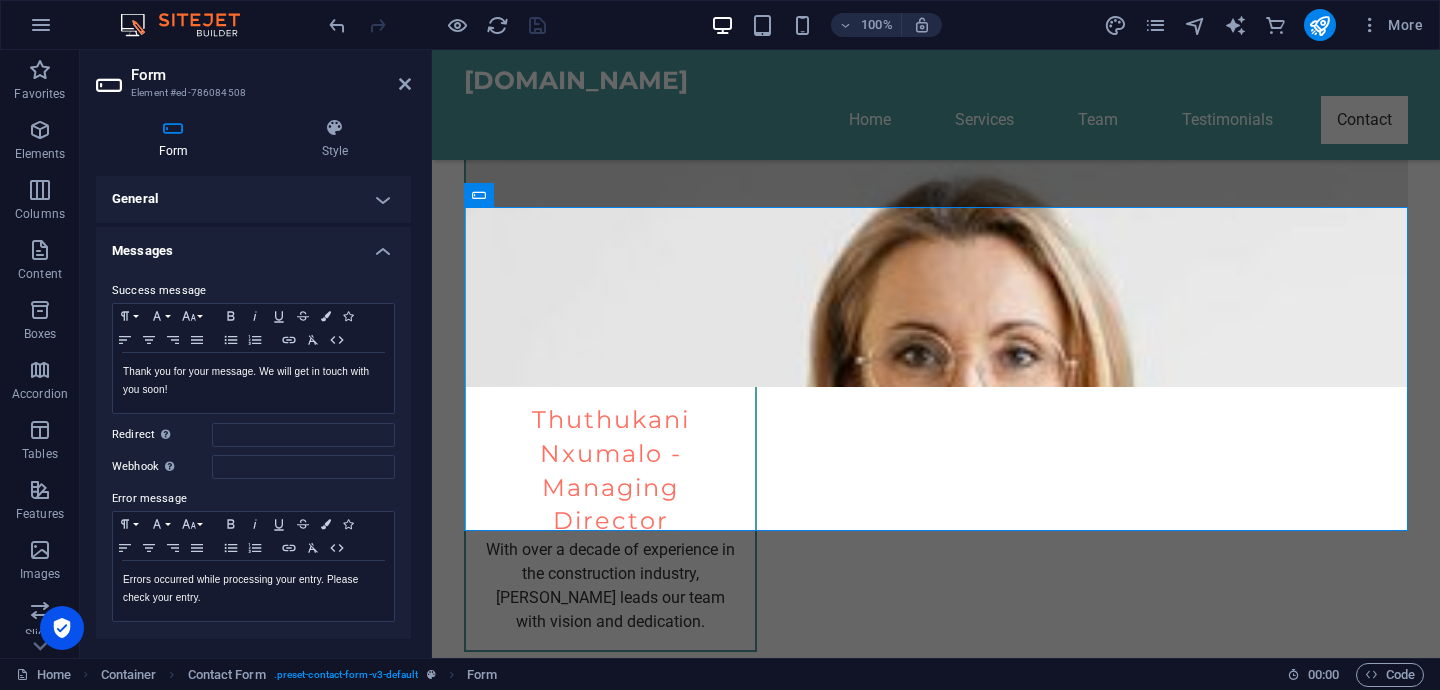 click on "Messages" at bounding box center [253, 245] 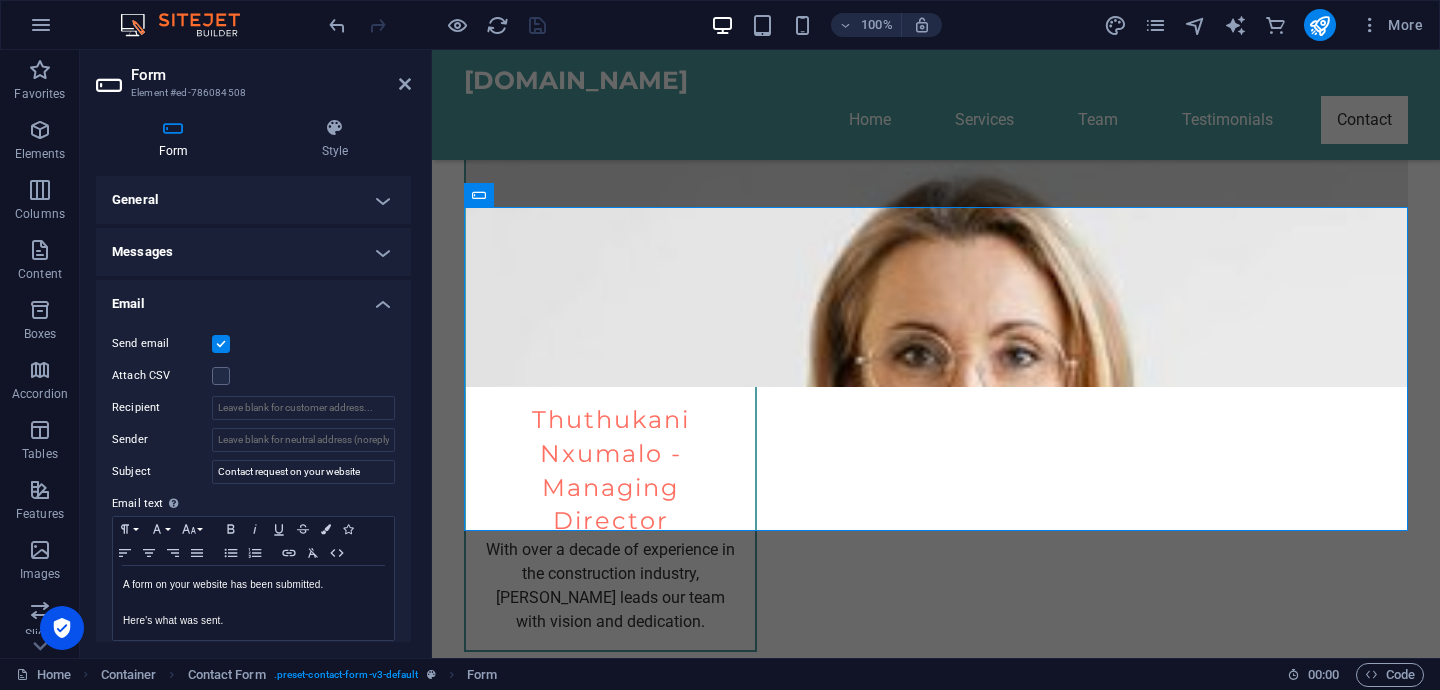scroll, scrollTop: 3, scrollLeft: 0, axis: vertical 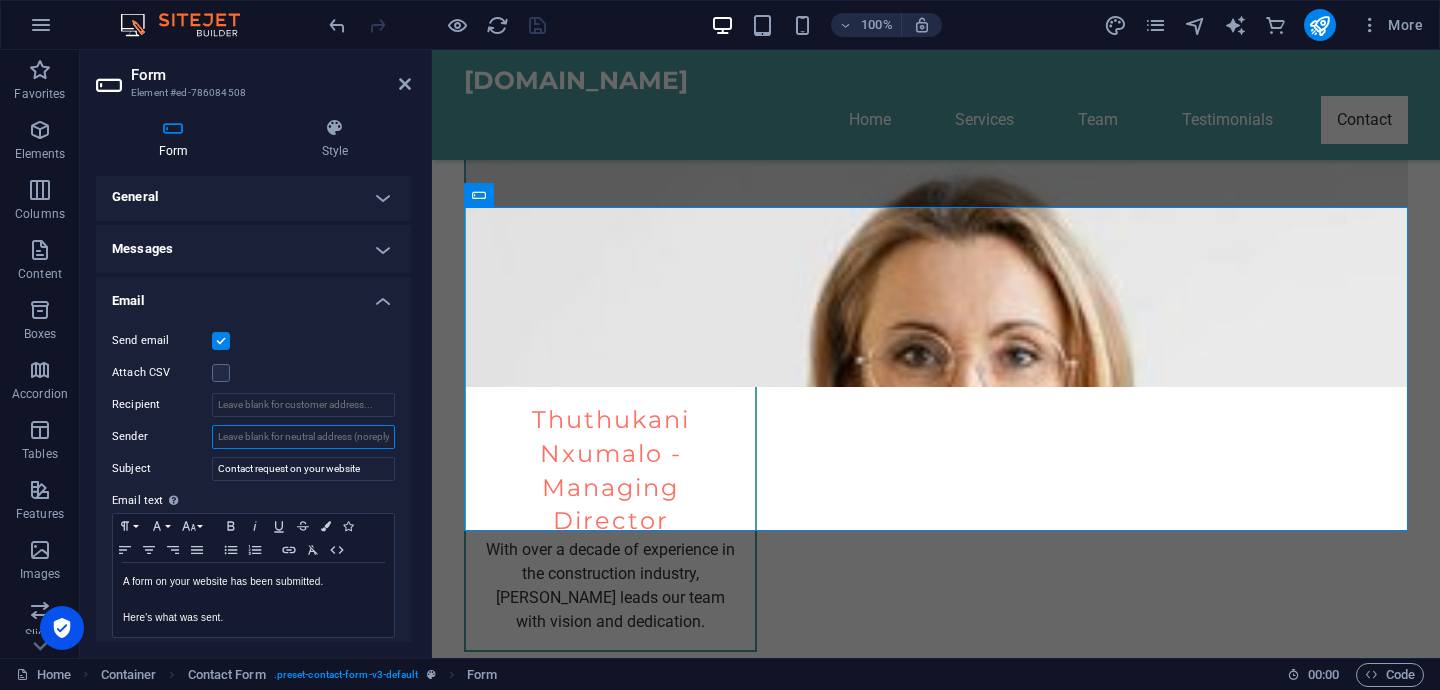 click on "Sender" at bounding box center (303, 437) 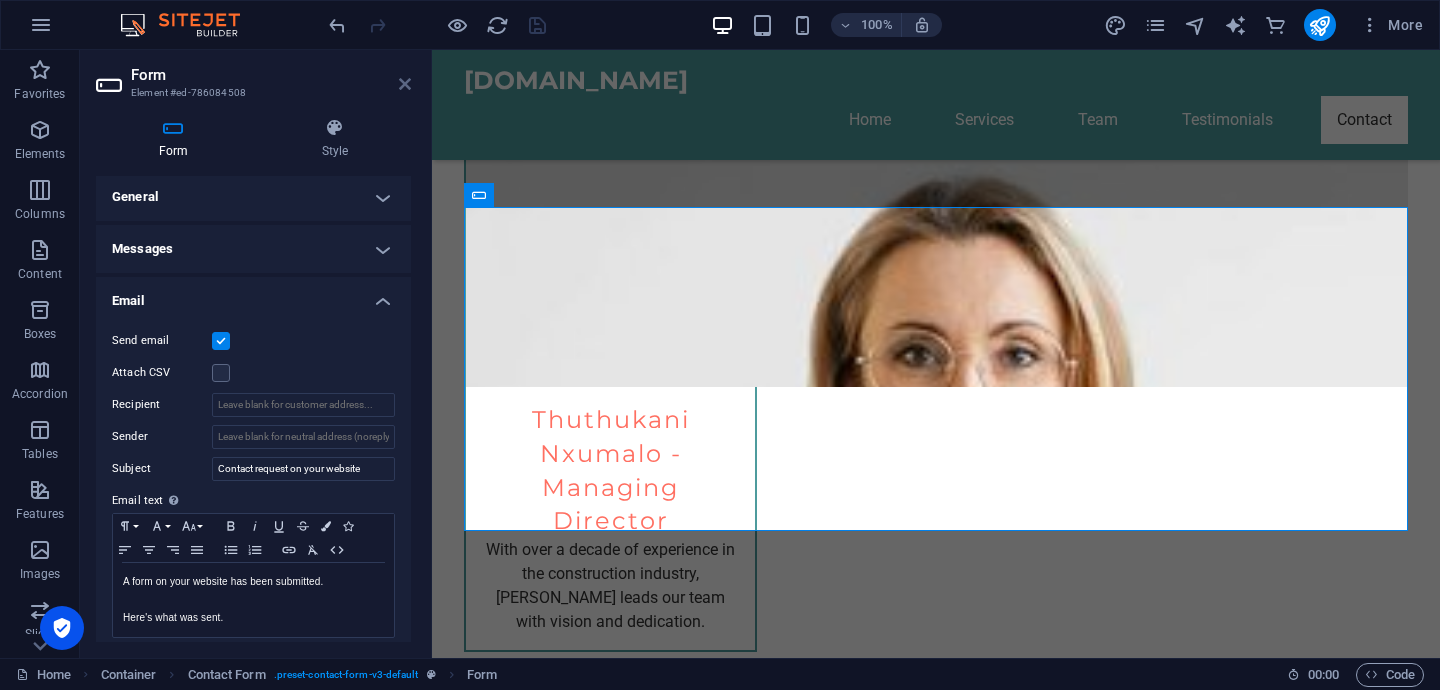 click at bounding box center [405, 84] 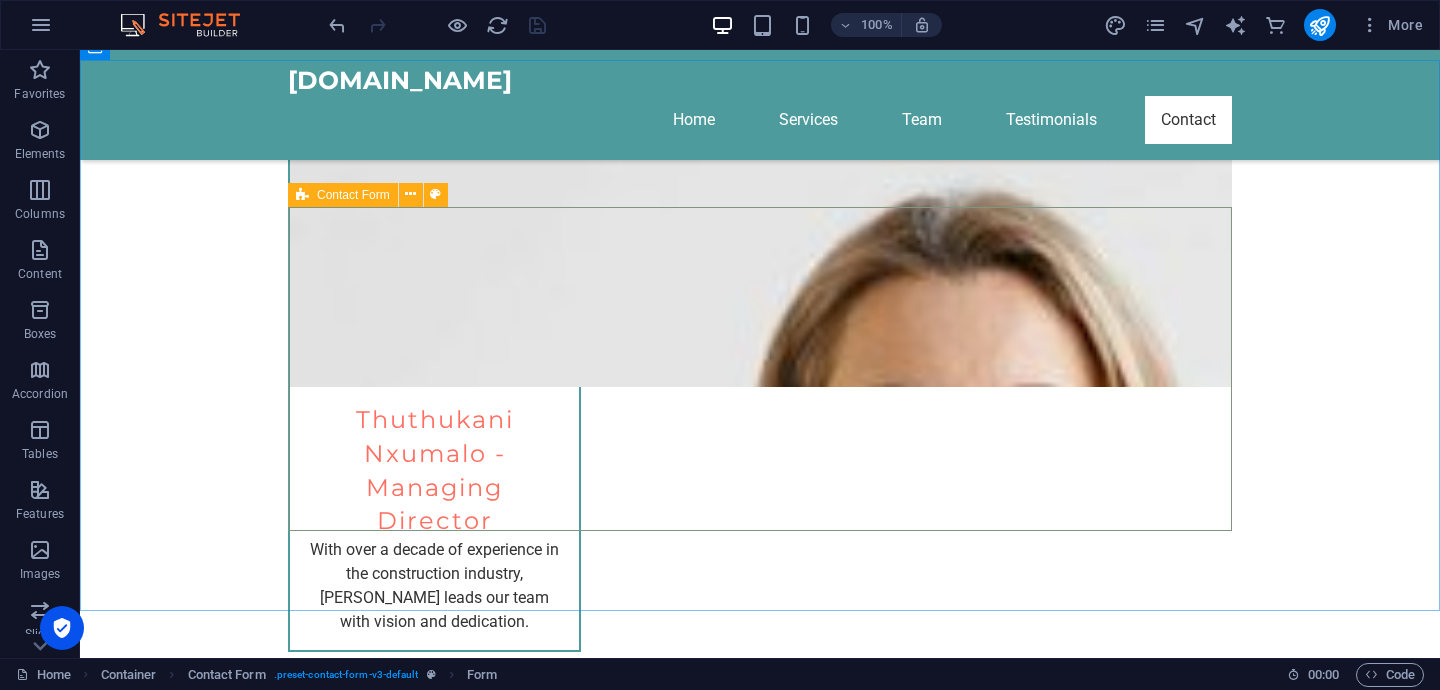 click on "Contact Form" at bounding box center [353, 195] 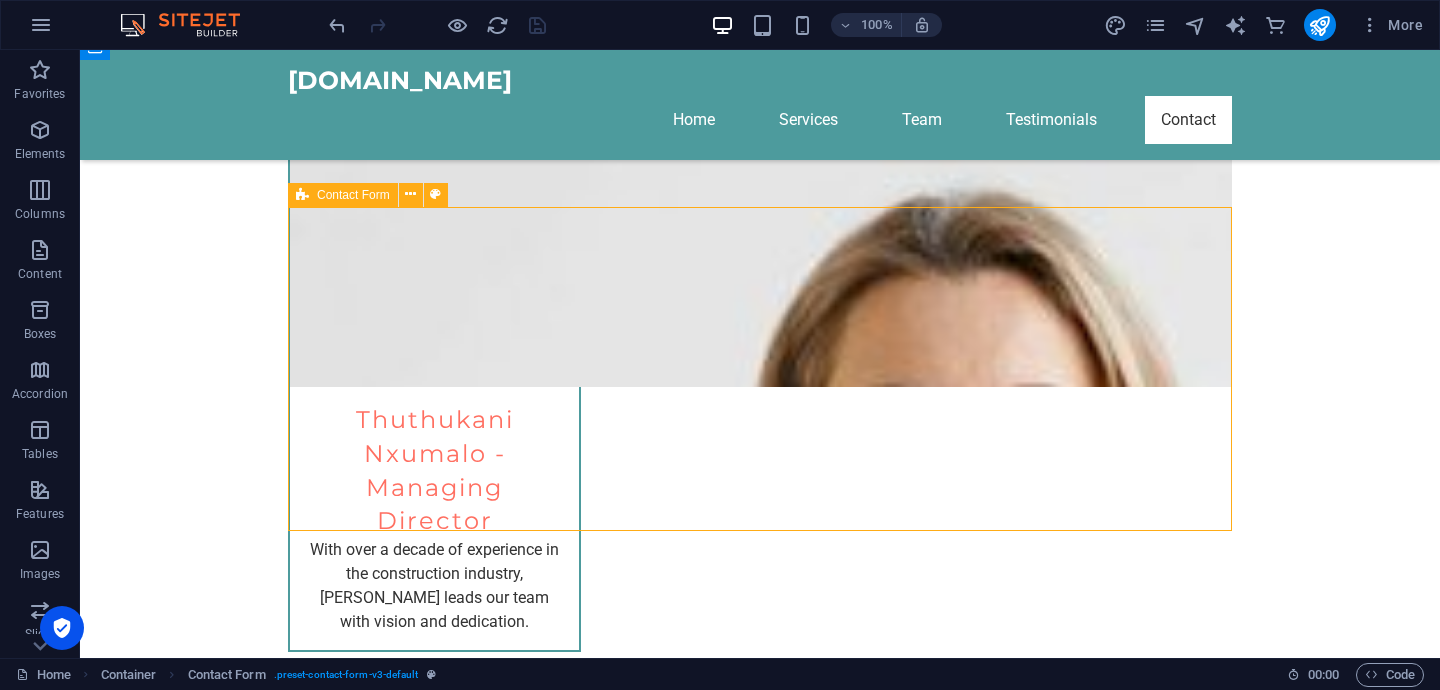 click on "Contact Form" at bounding box center (353, 195) 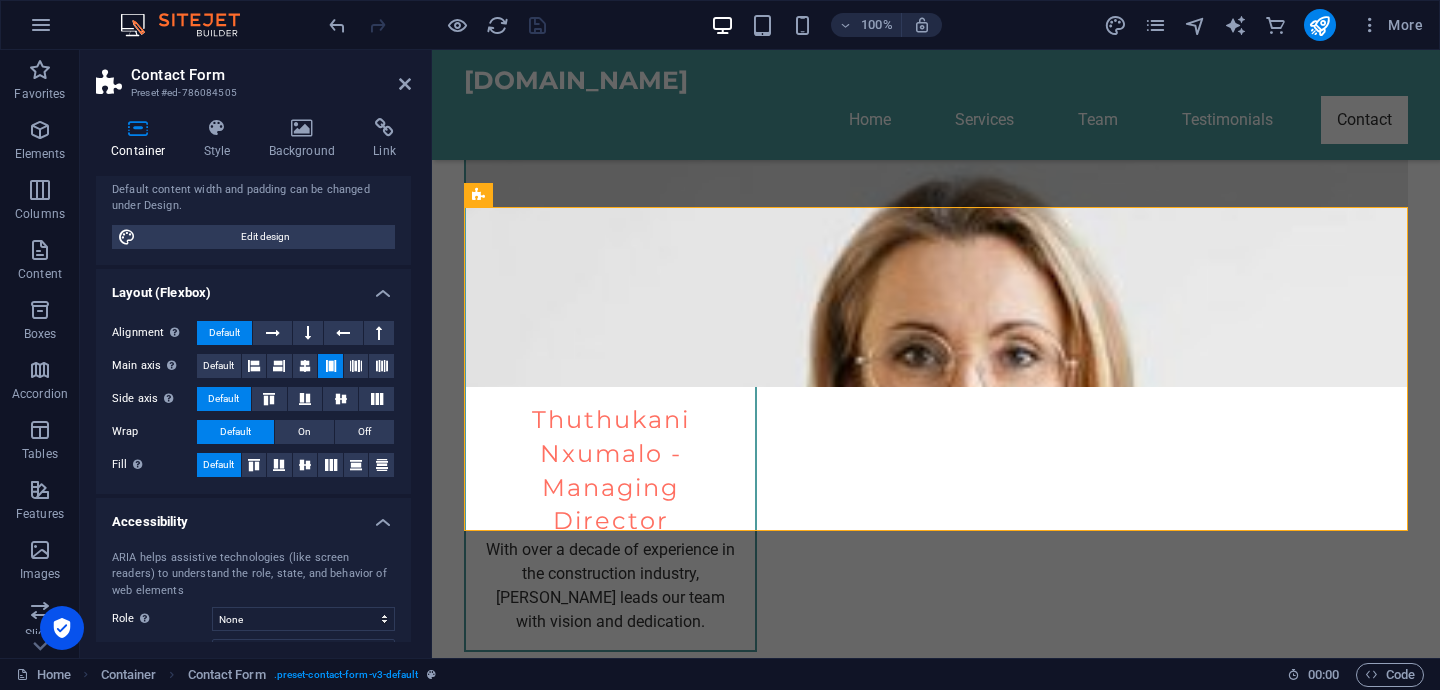 scroll, scrollTop: 309, scrollLeft: 0, axis: vertical 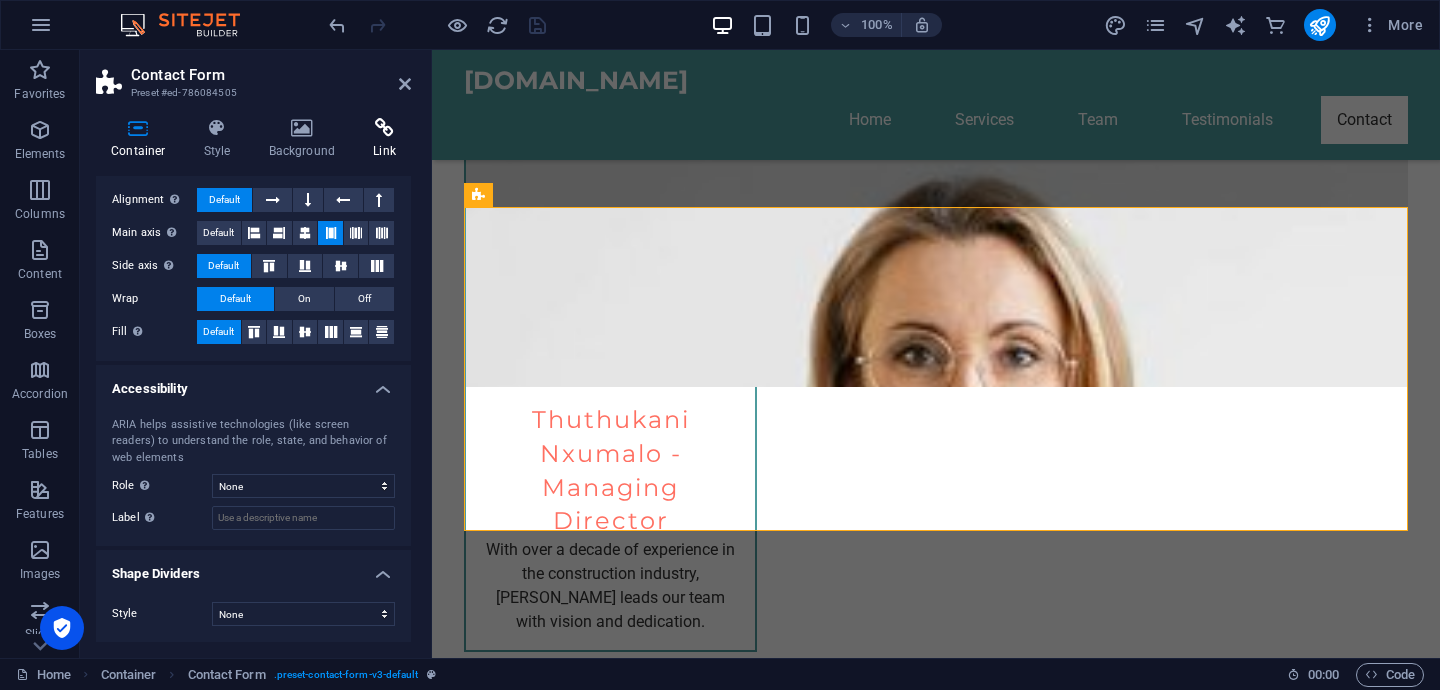 click on "Link" at bounding box center (384, 139) 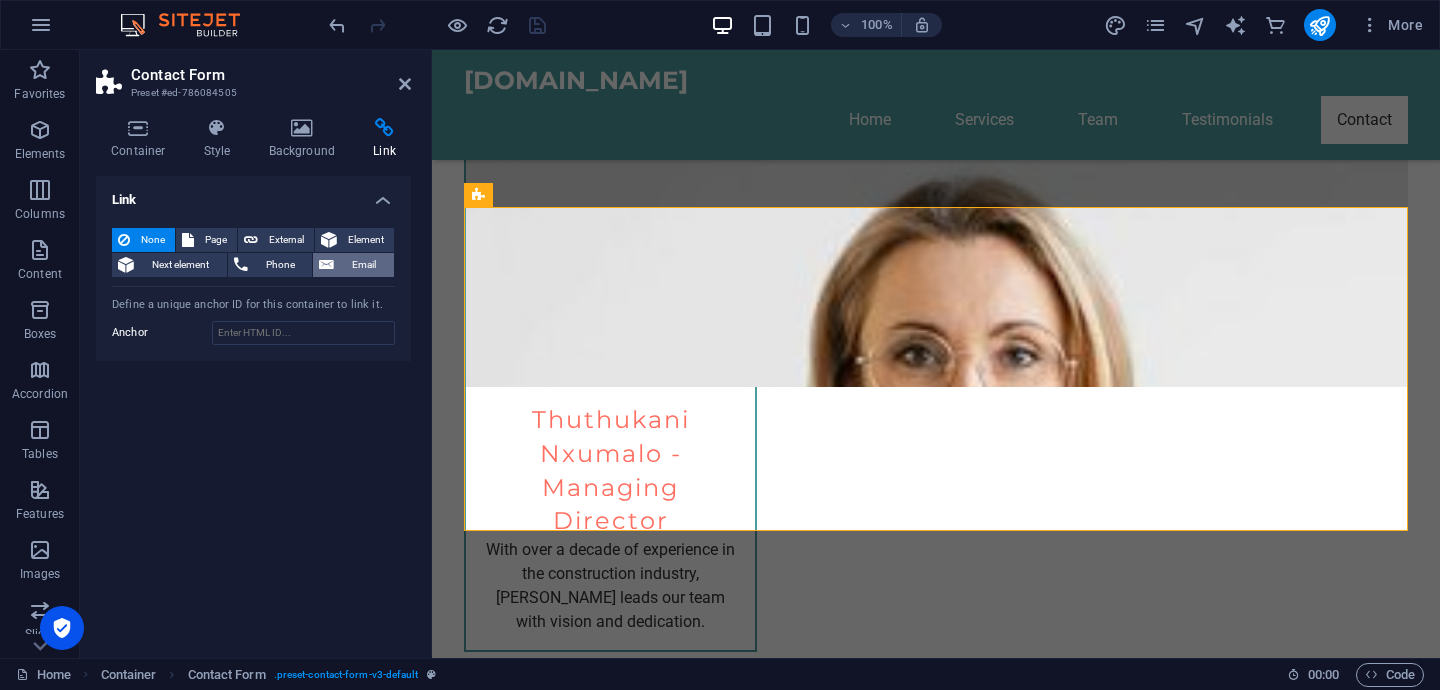 click on "Email" at bounding box center (364, 265) 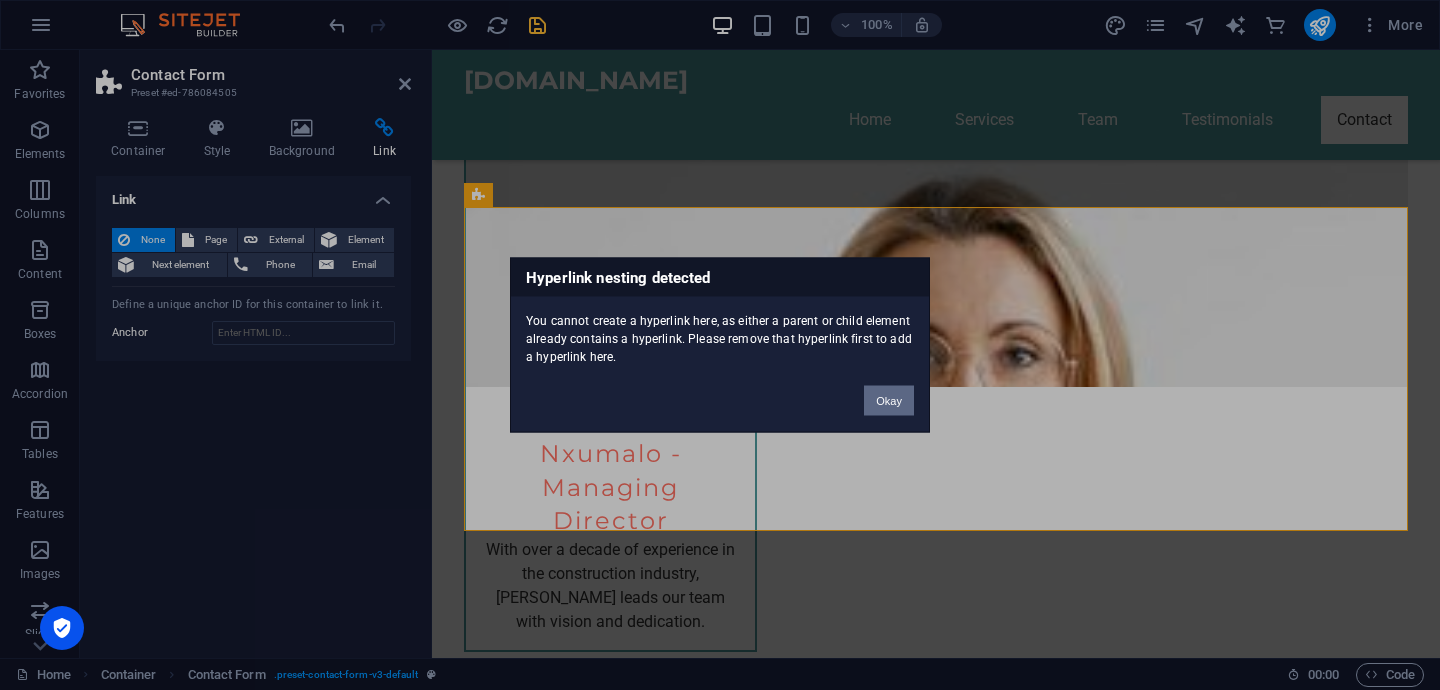 drag, startPoint x: 879, startPoint y: 403, endPoint x: 447, endPoint y: 351, distance: 435.11838 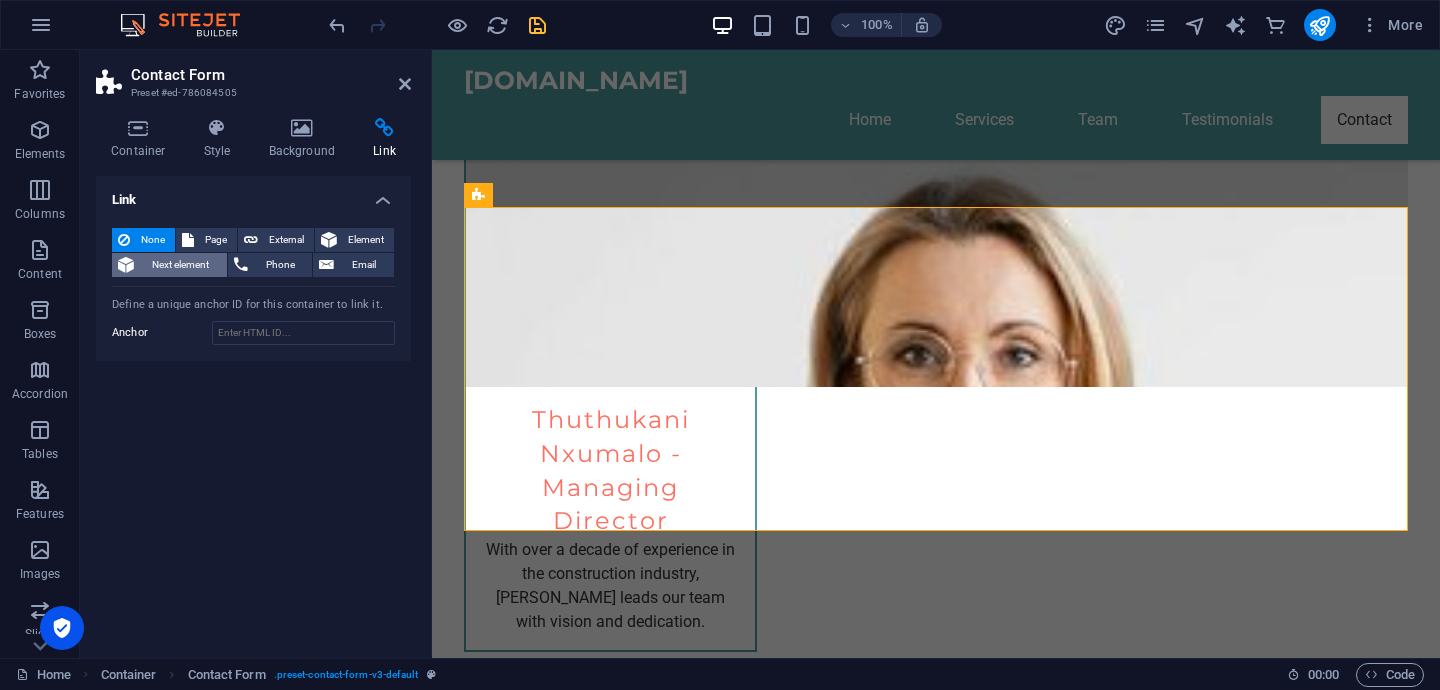 click on "Next element" at bounding box center (180, 265) 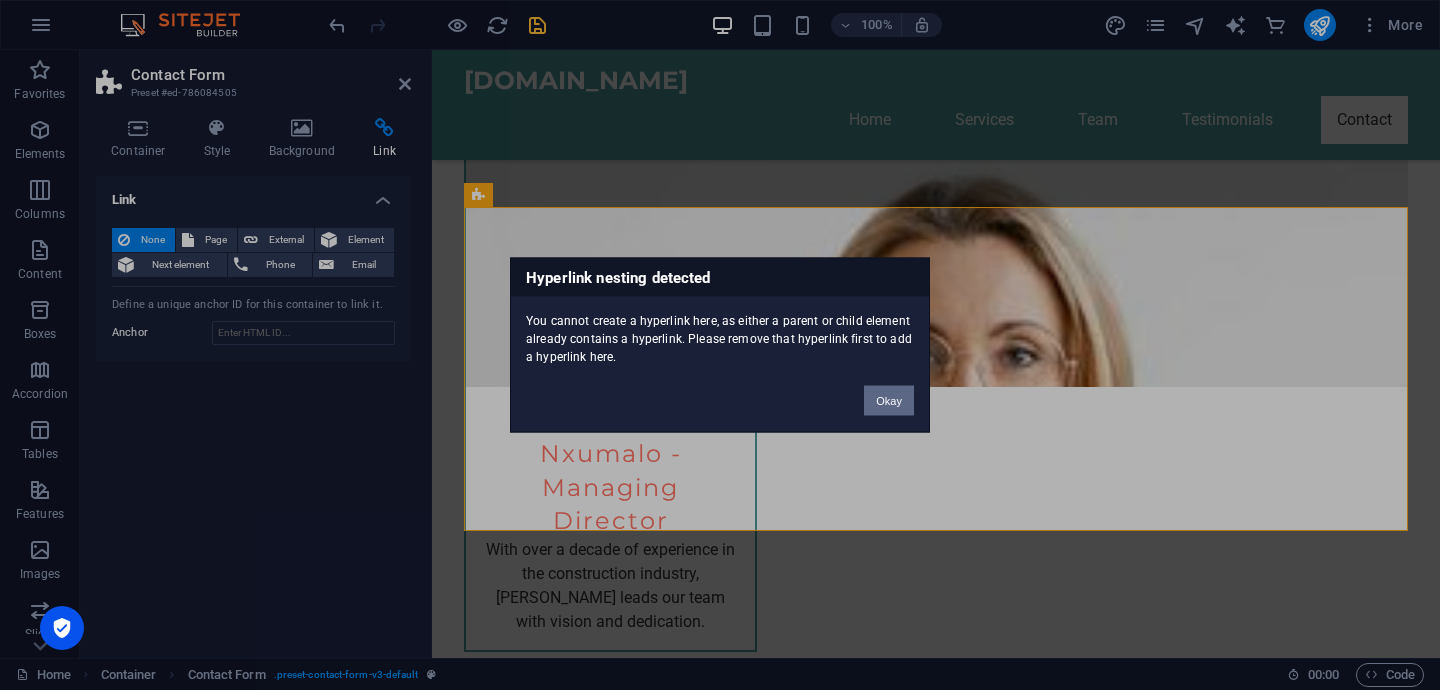 click on "Okay" at bounding box center [889, 401] 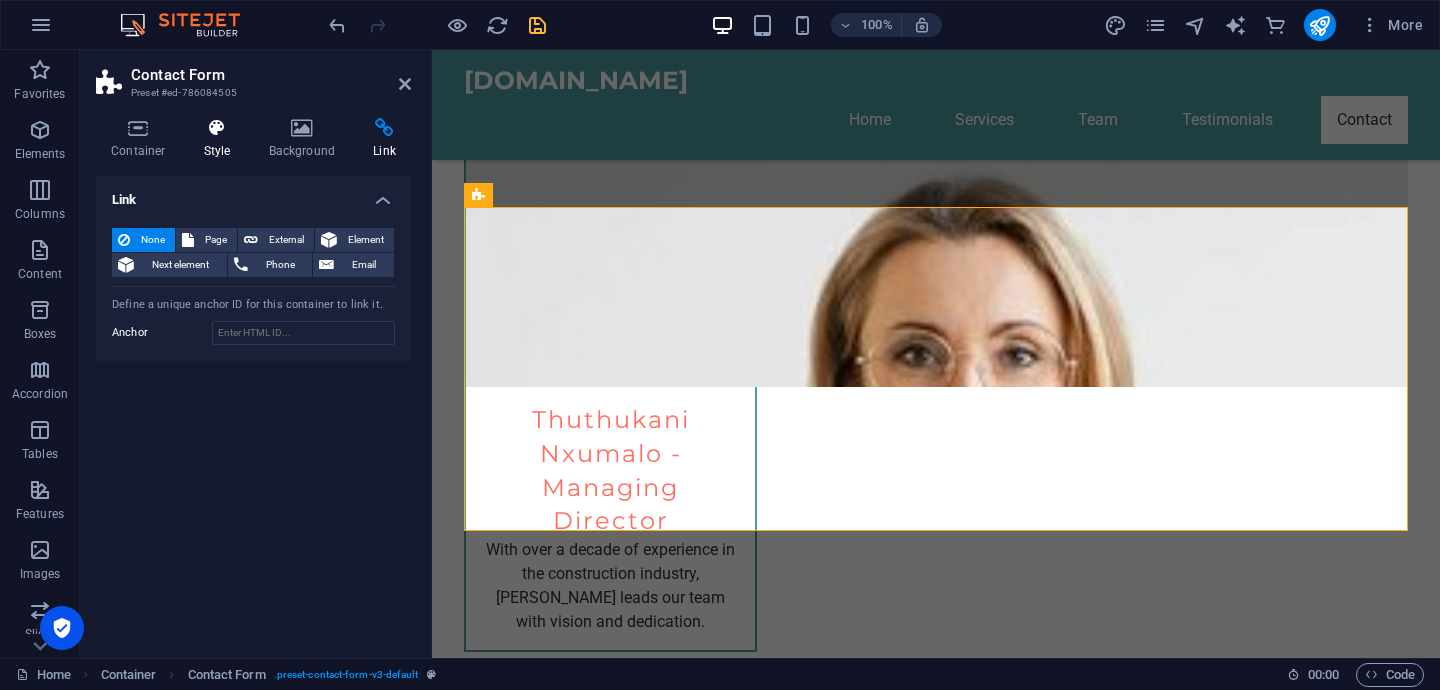 click at bounding box center (217, 128) 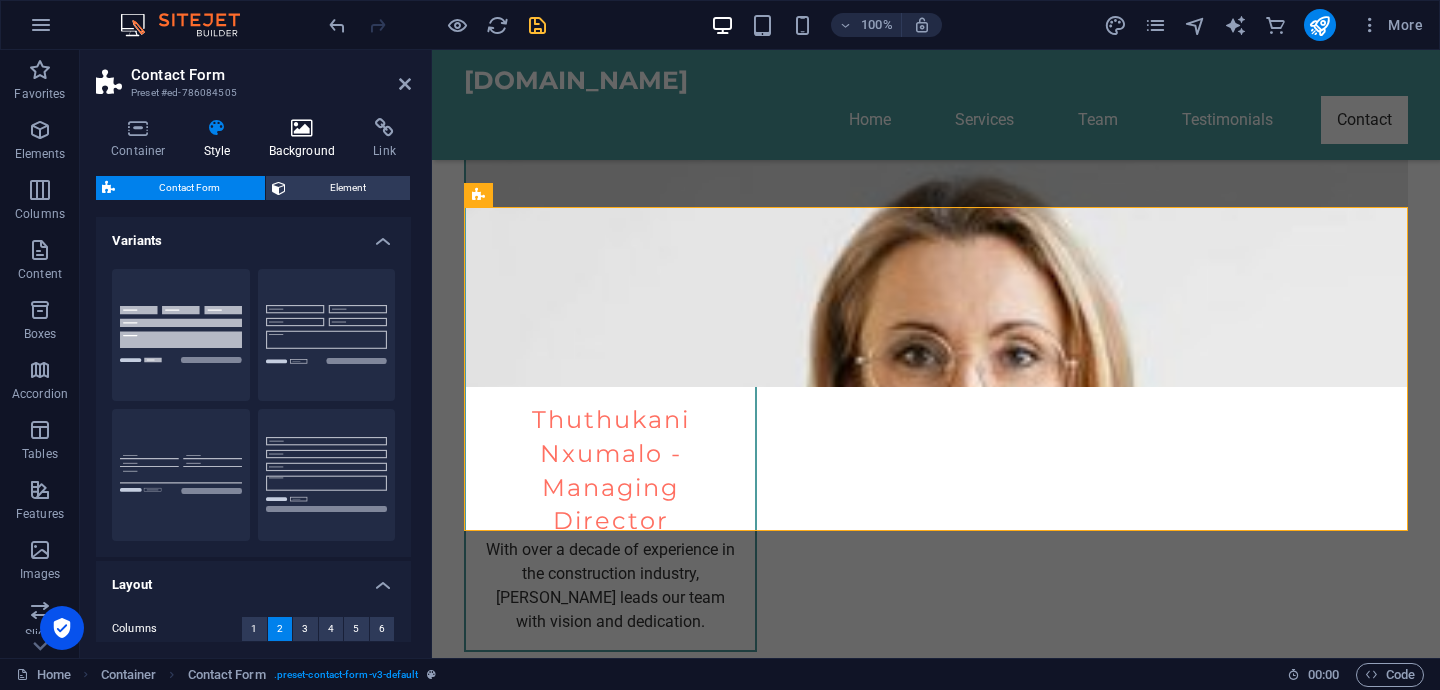 click at bounding box center (302, 128) 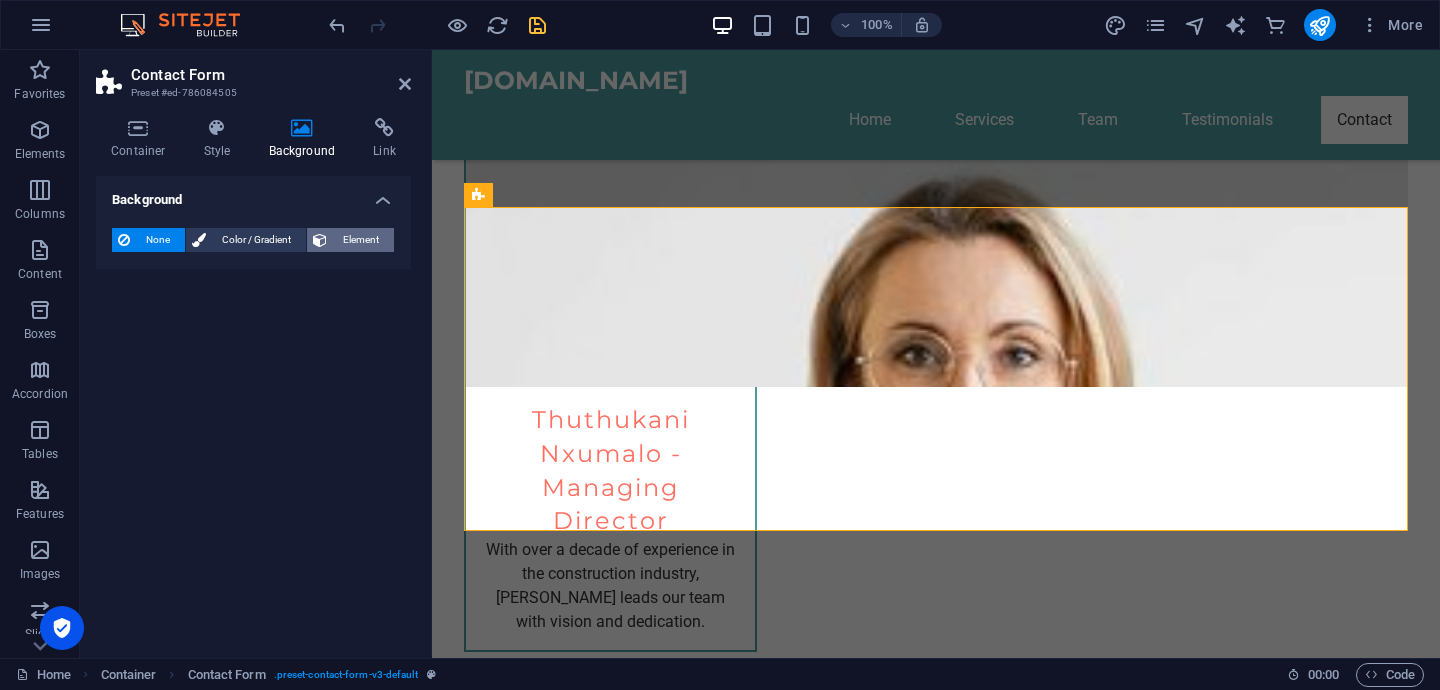 click on "Element" at bounding box center [360, 240] 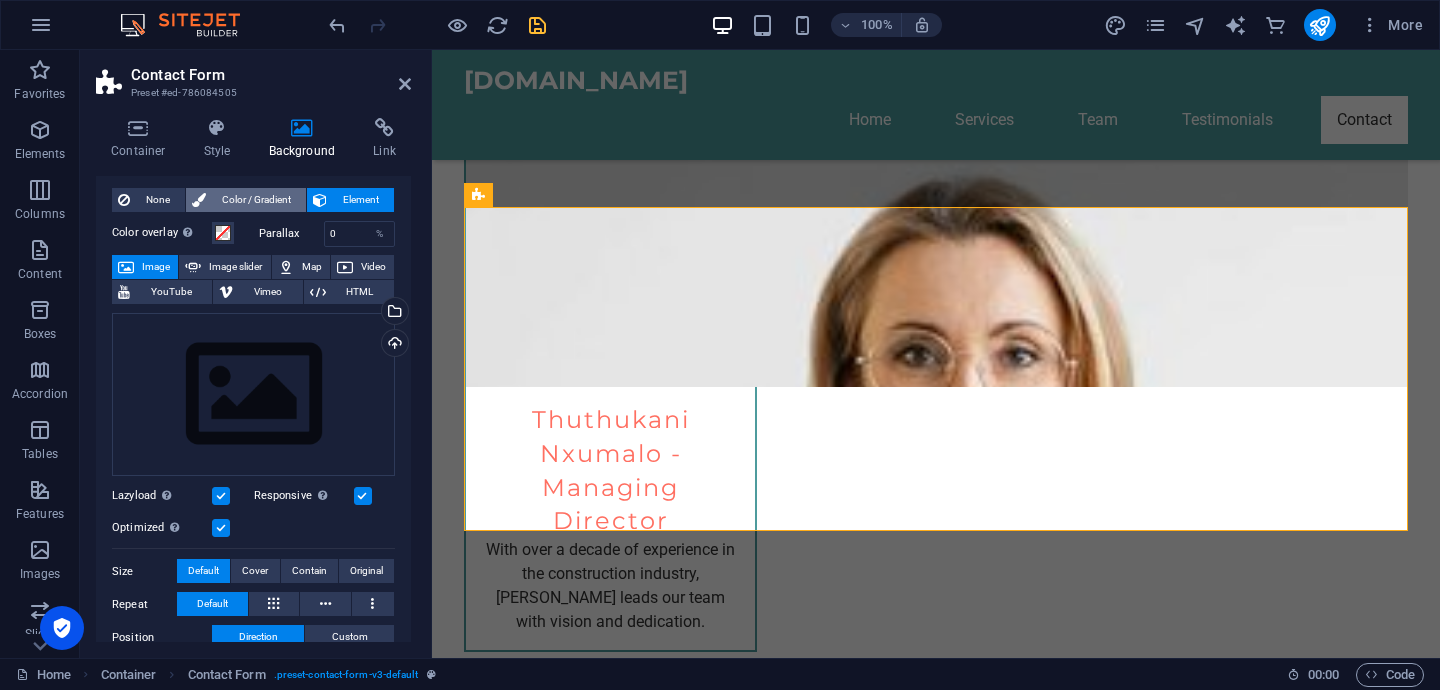 scroll, scrollTop: 0, scrollLeft: 0, axis: both 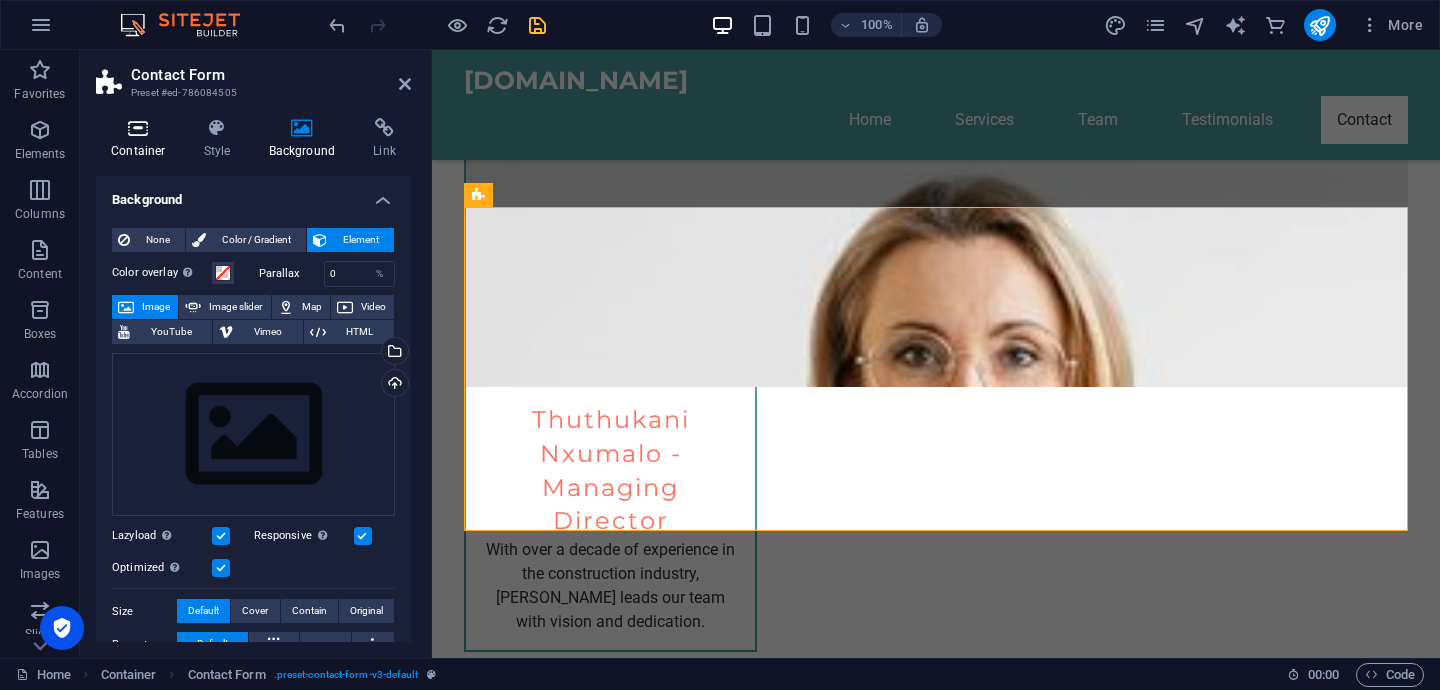 click at bounding box center (138, 128) 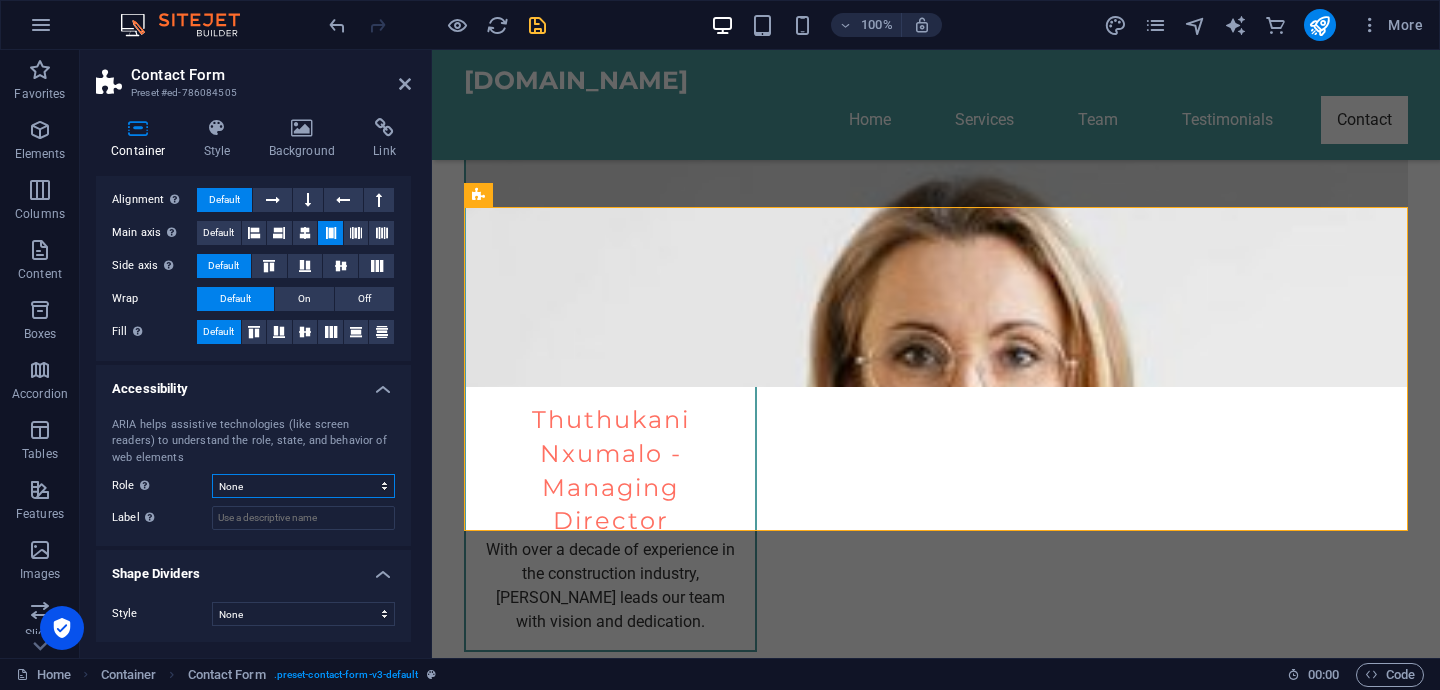 click on "None Alert Article Banner Comment Complementary Dialog Footer Header Marquee Presentation Region Section Separator Status Timer" at bounding box center [303, 486] 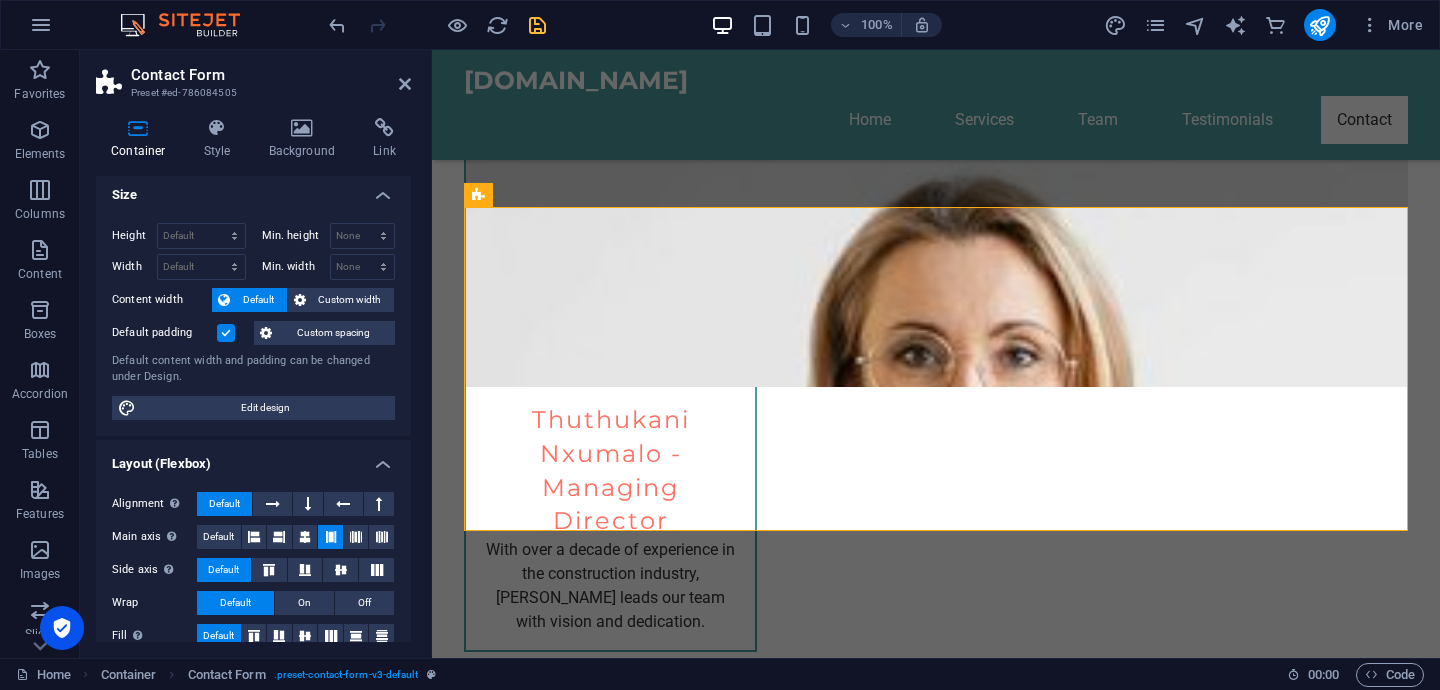 scroll, scrollTop: 0, scrollLeft: 0, axis: both 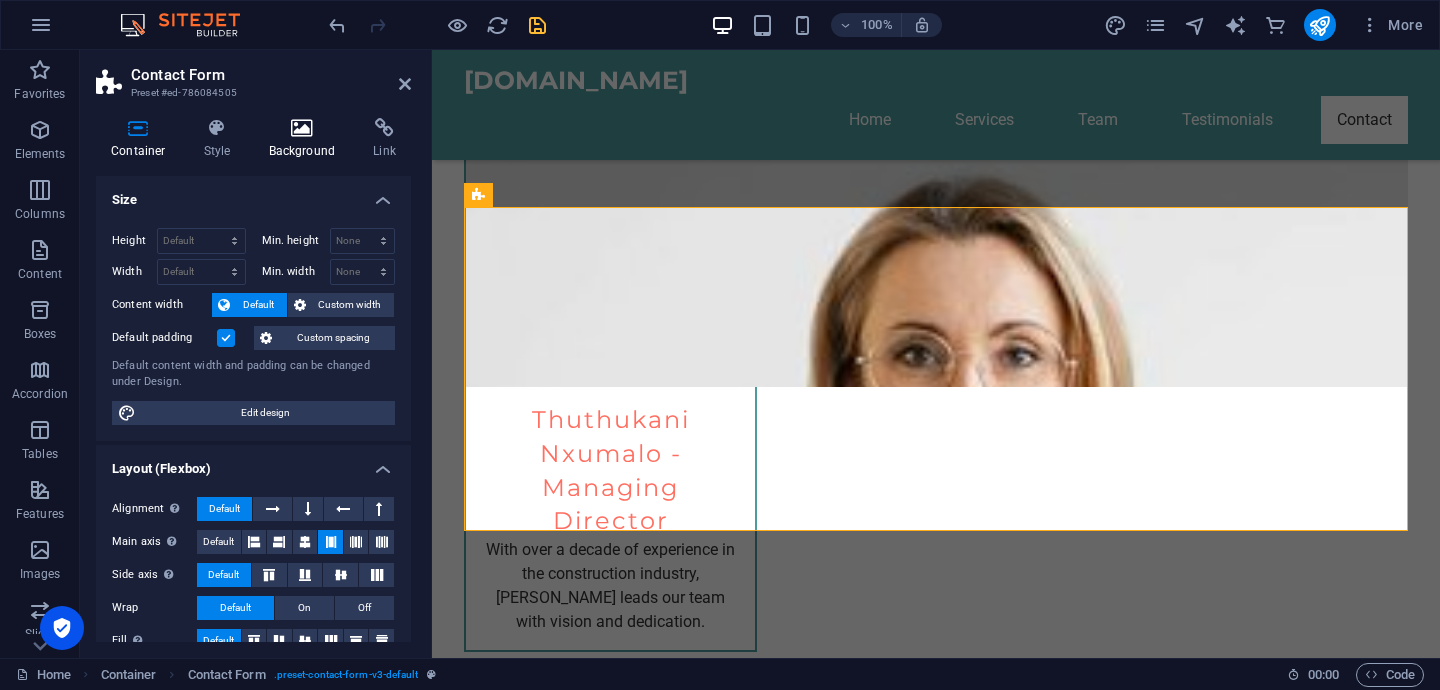click on "Background" at bounding box center (306, 139) 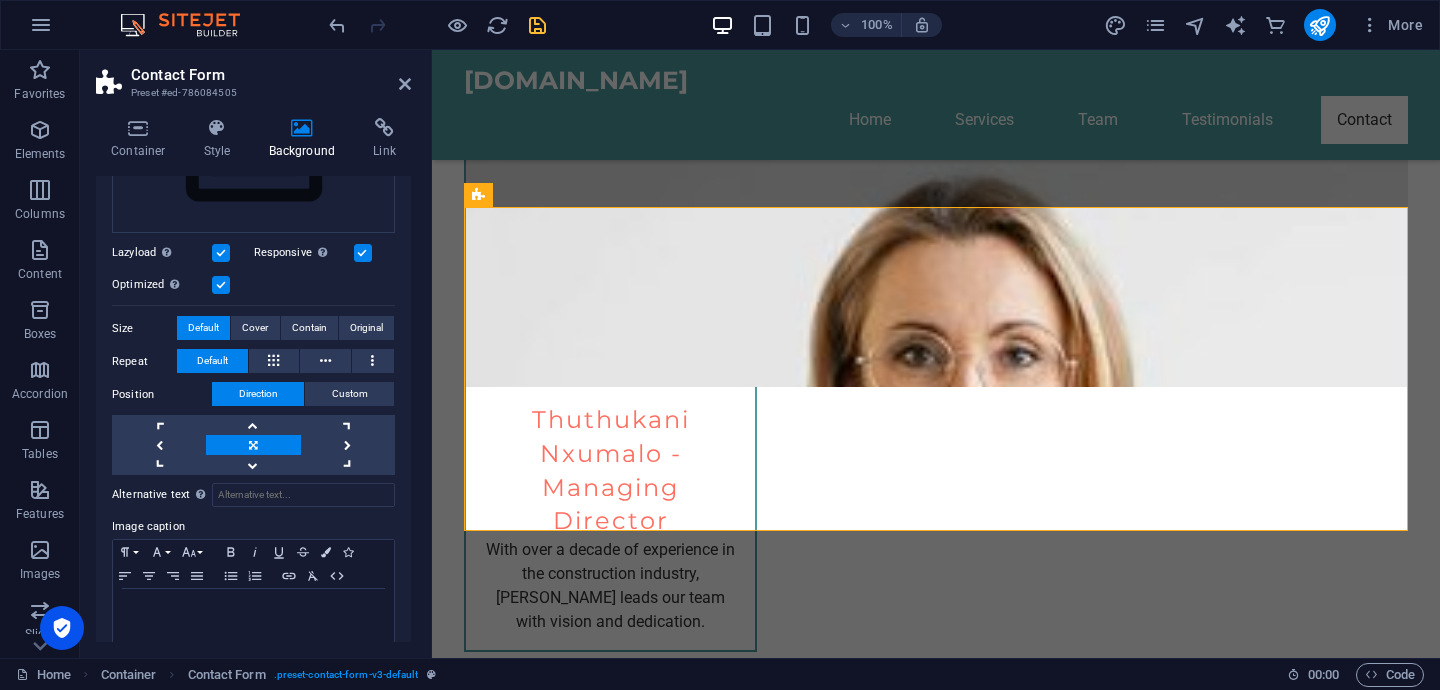 scroll, scrollTop: 306, scrollLeft: 0, axis: vertical 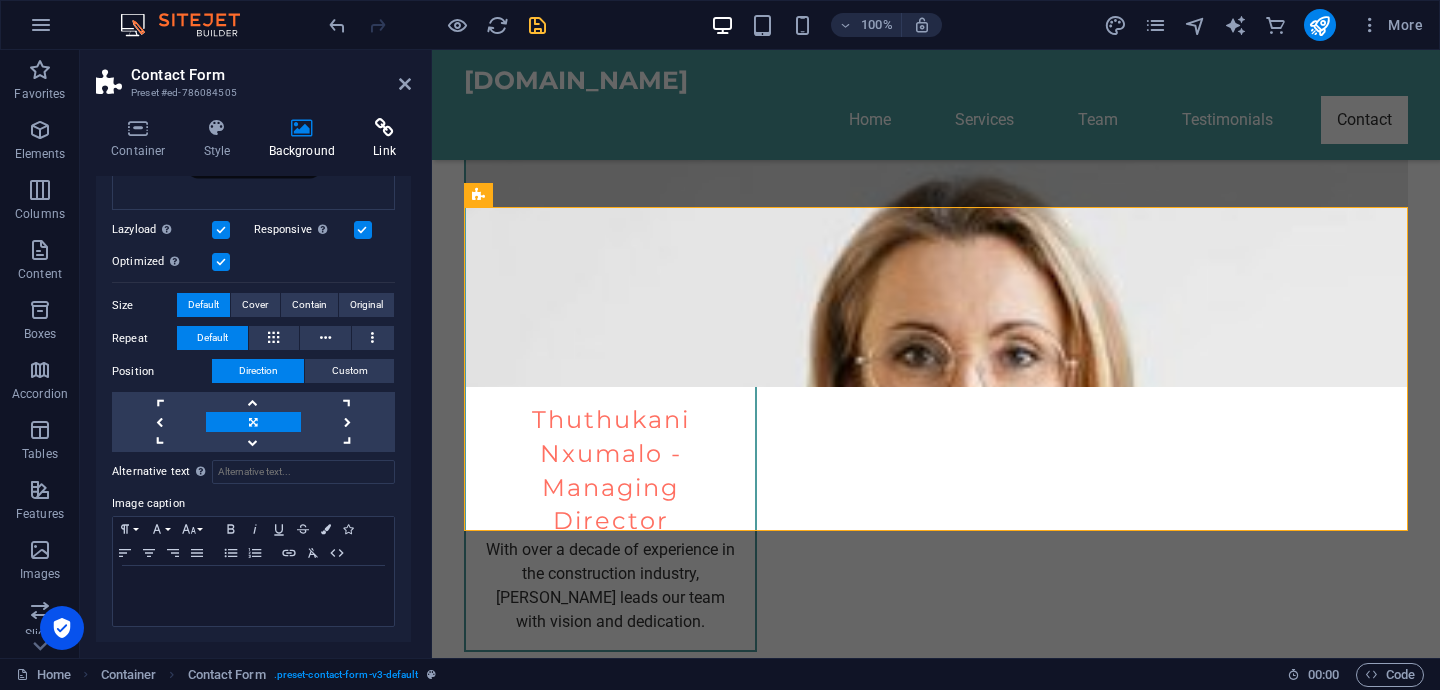 click at bounding box center (384, 128) 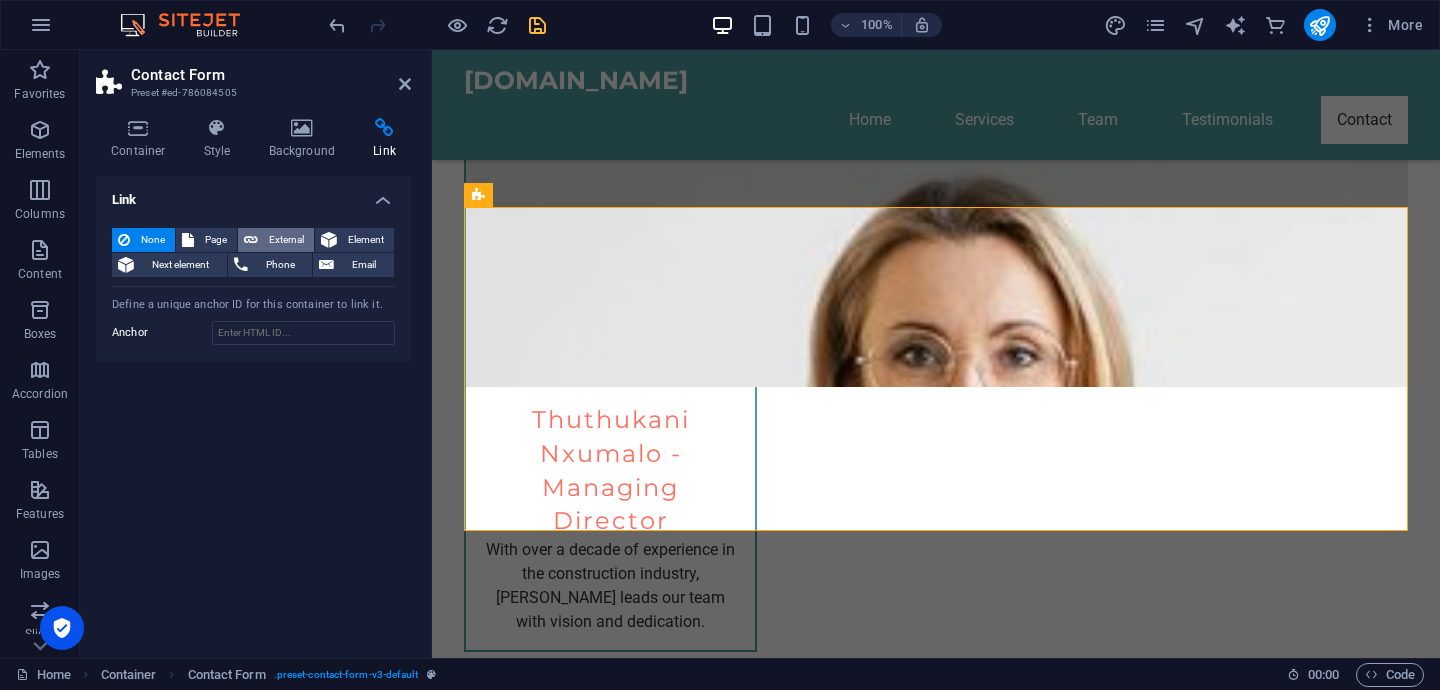 click on "External" at bounding box center [286, 240] 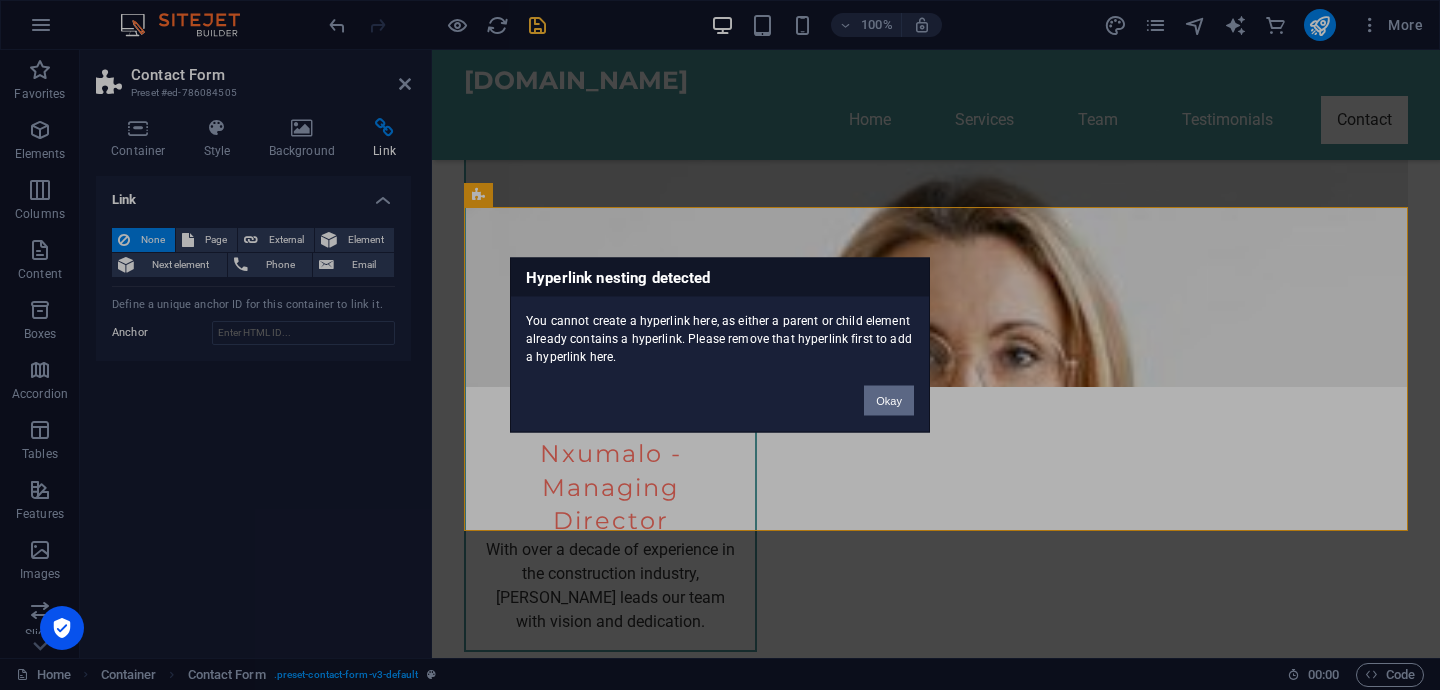 click on "Okay" at bounding box center (889, 401) 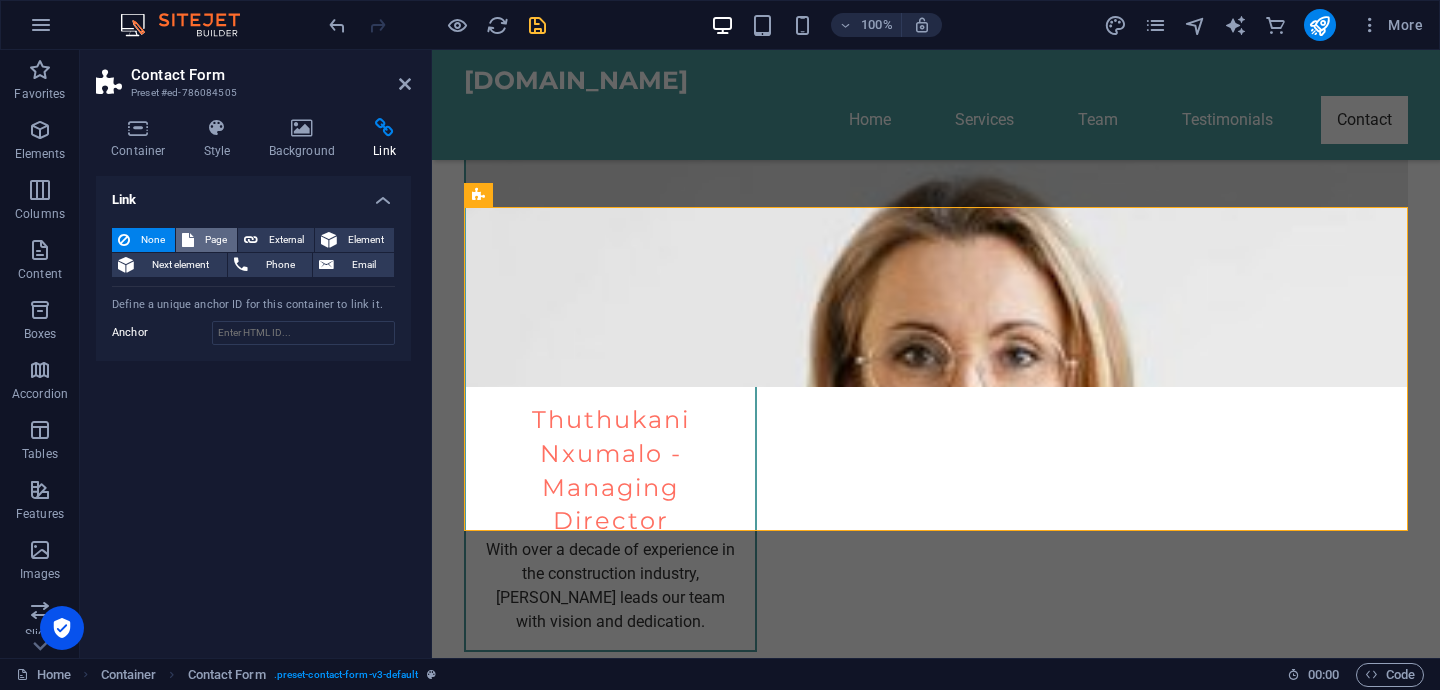 click on "Page" at bounding box center (215, 240) 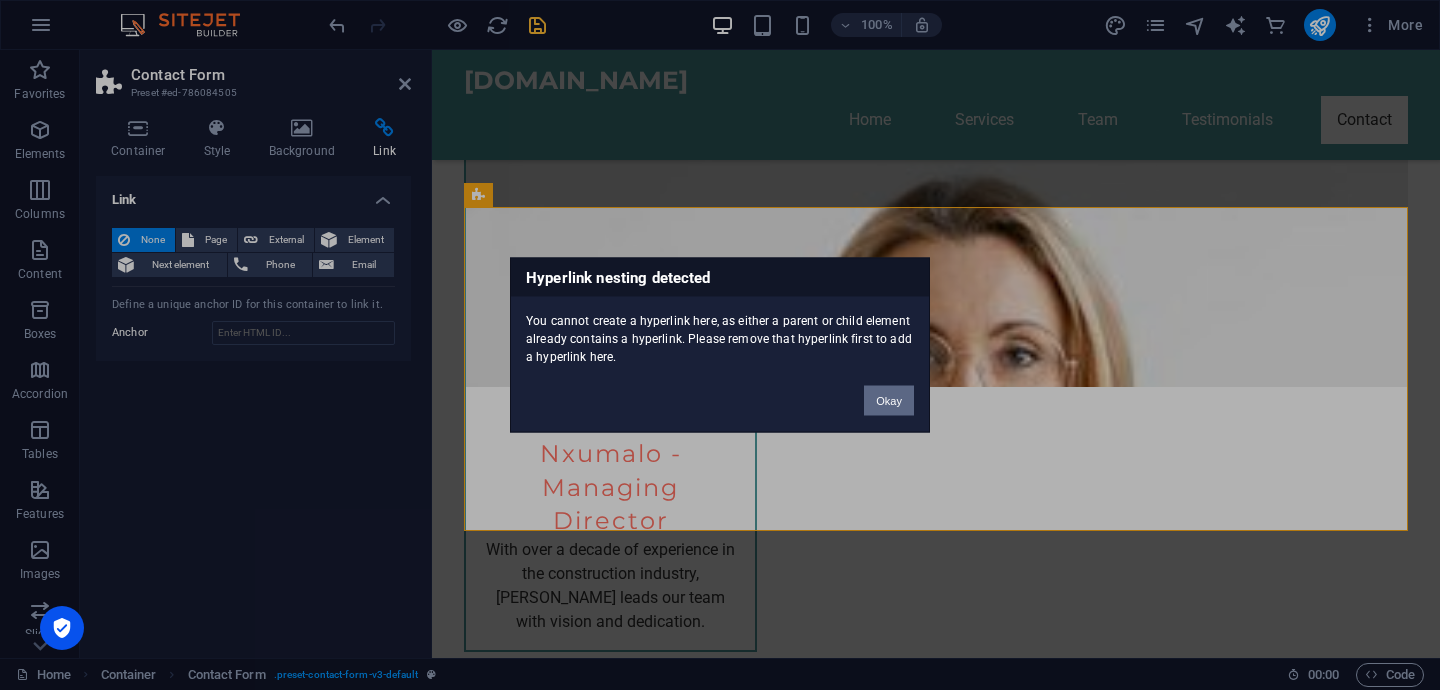 click on "Okay" at bounding box center (889, 401) 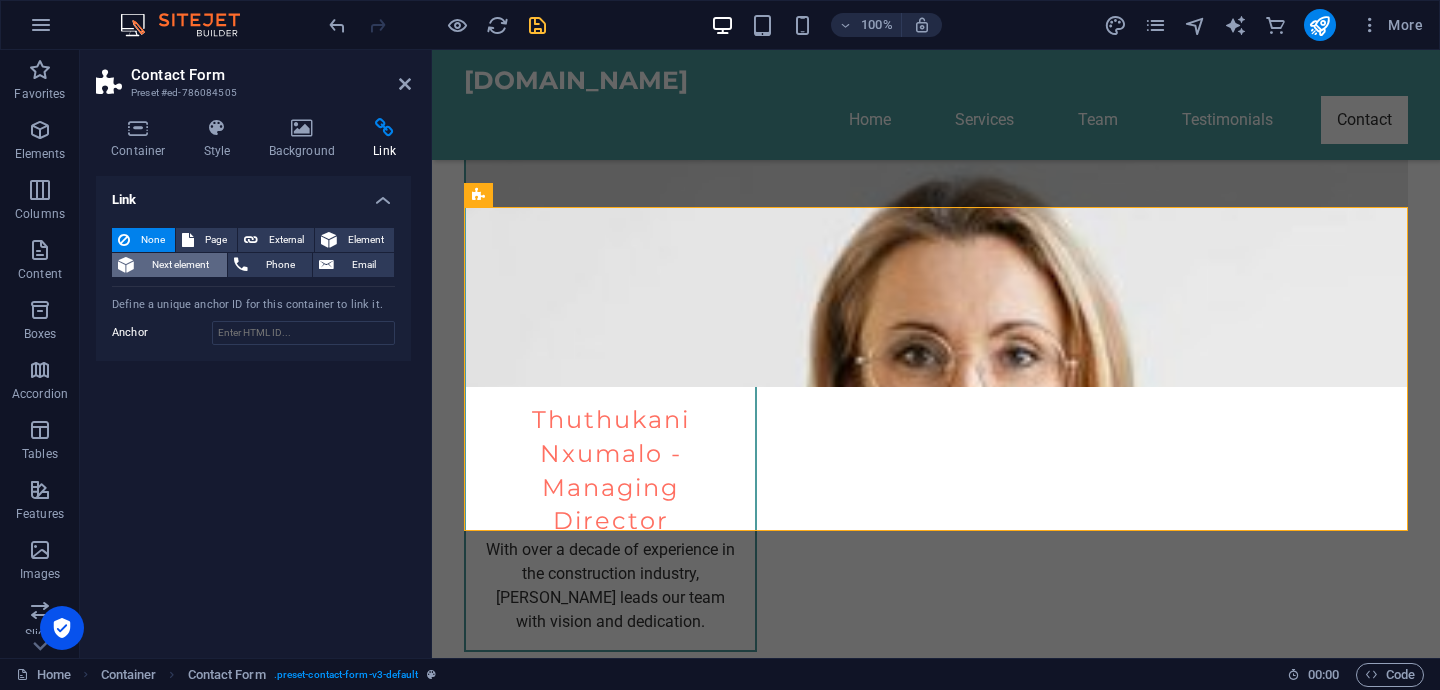 click on "Next element" at bounding box center [180, 265] 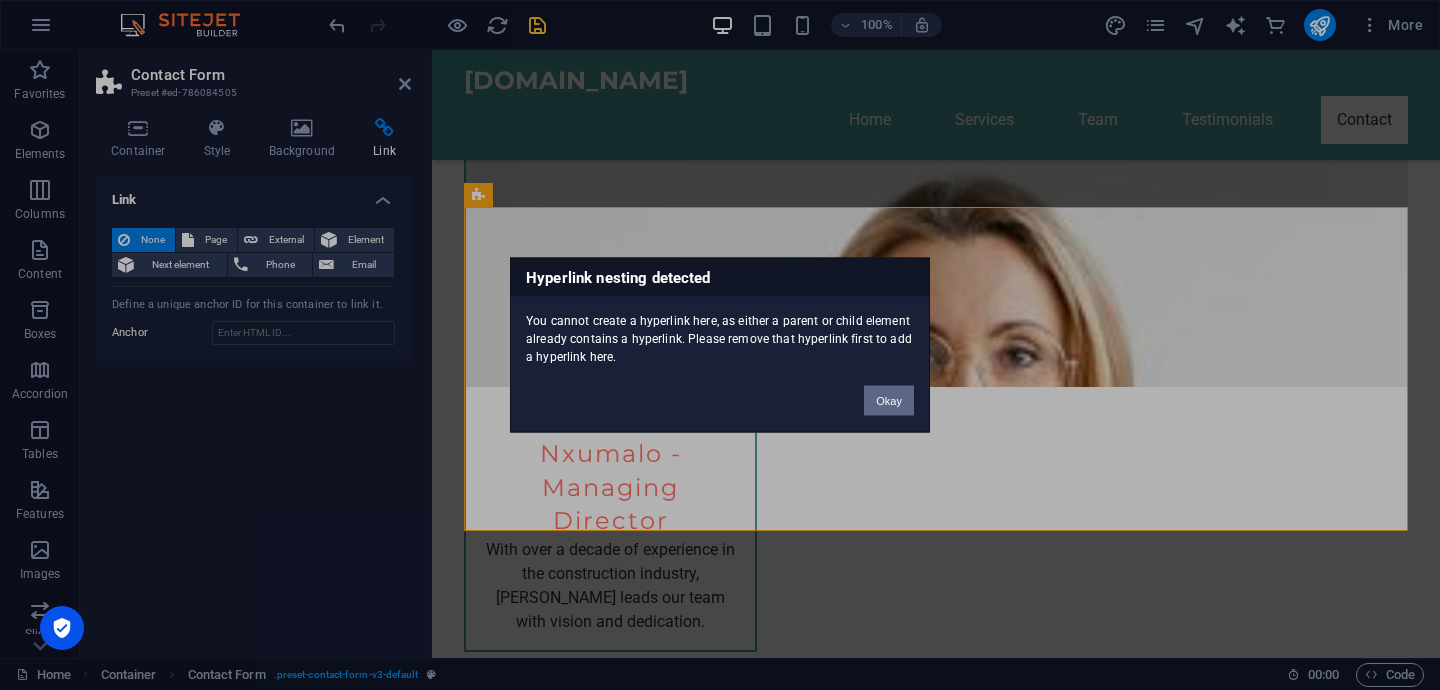 click on "Okay" at bounding box center (889, 401) 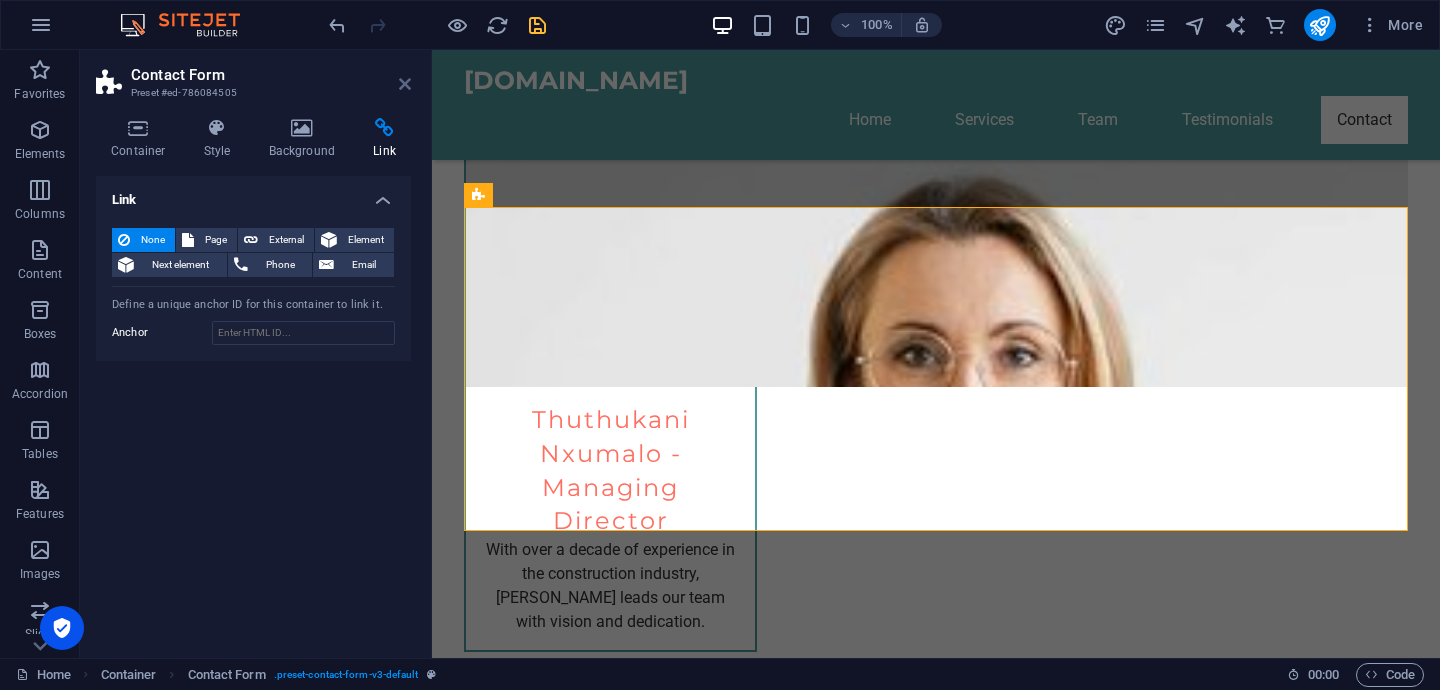 click at bounding box center (405, 84) 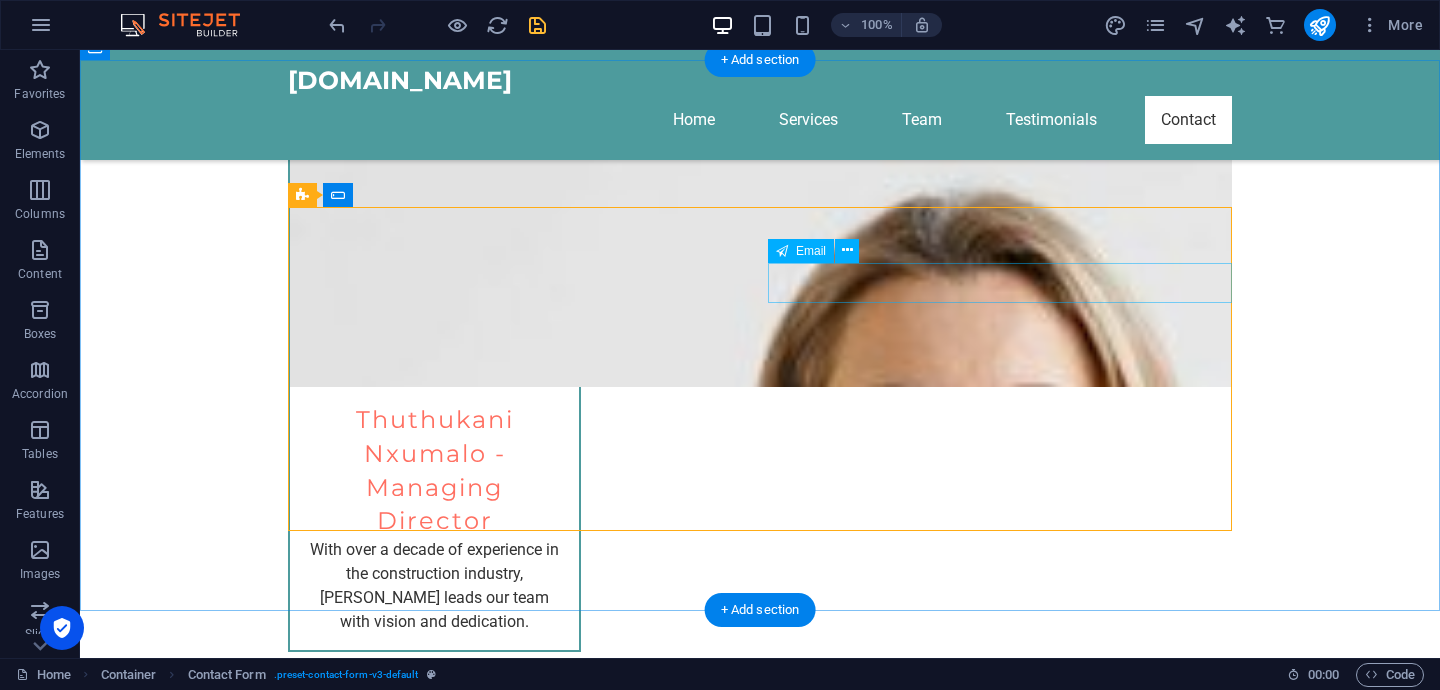 click at bounding box center [1000, 4107] 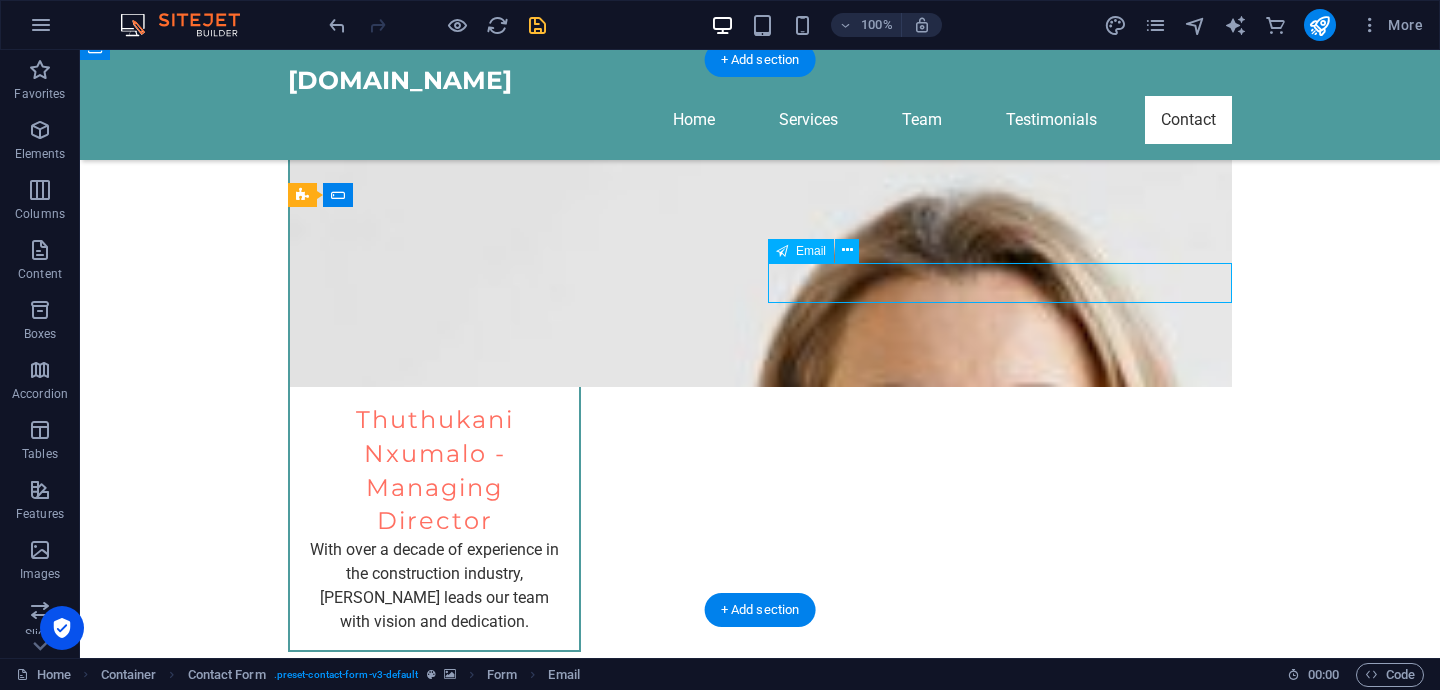 click at bounding box center (1000, 4107) 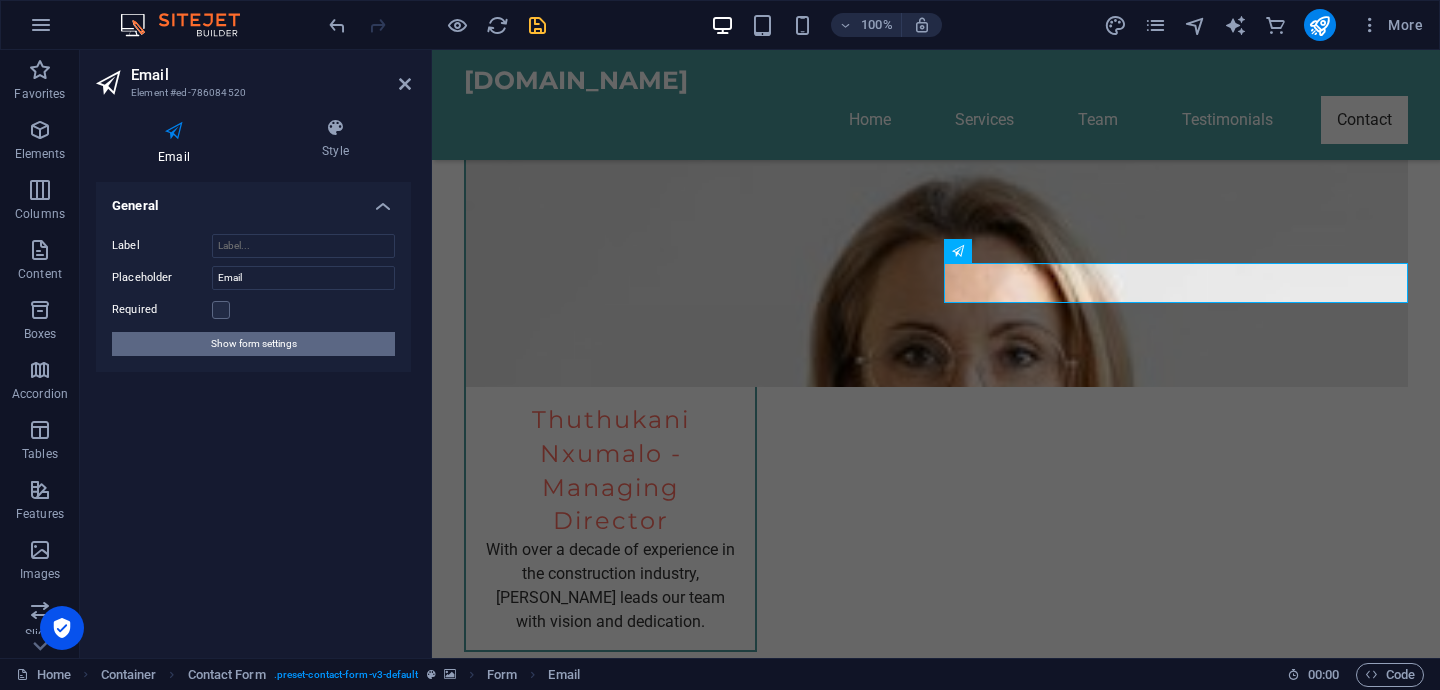 click on "Show form settings" at bounding box center [254, 344] 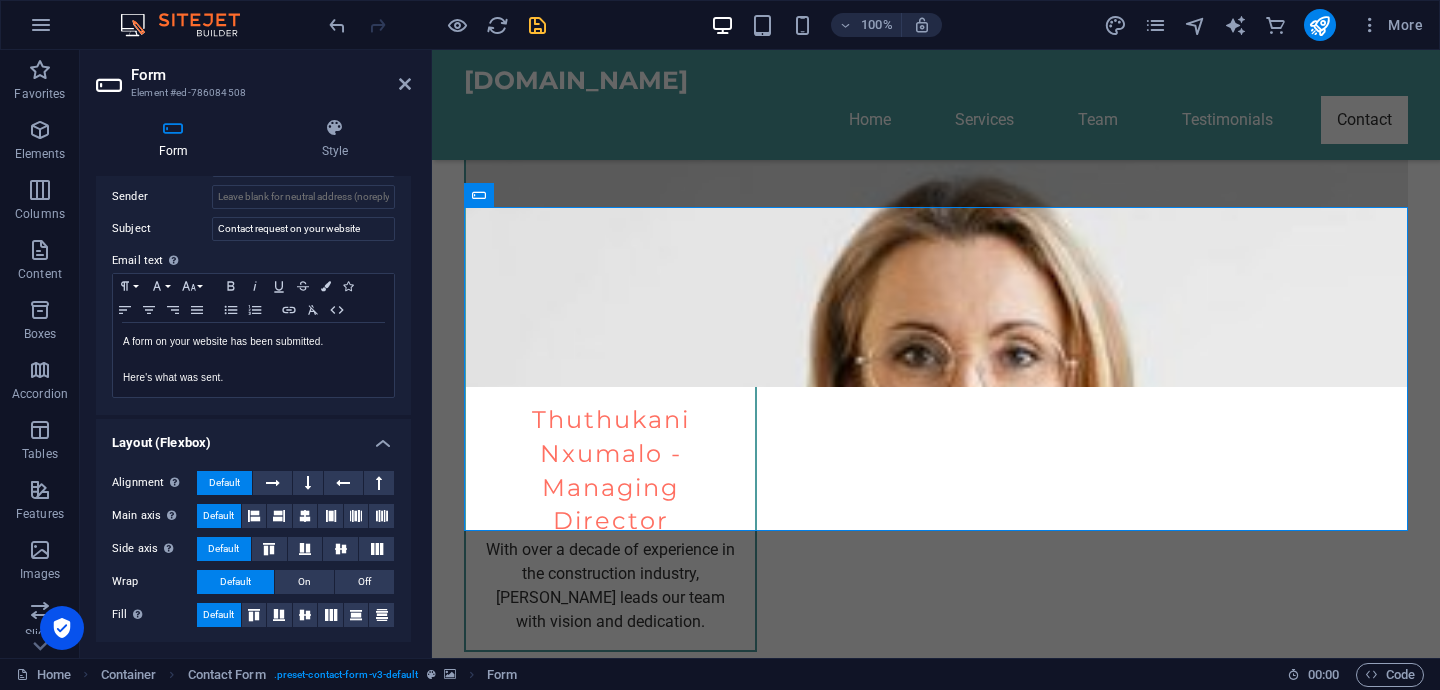 scroll, scrollTop: 245, scrollLeft: 0, axis: vertical 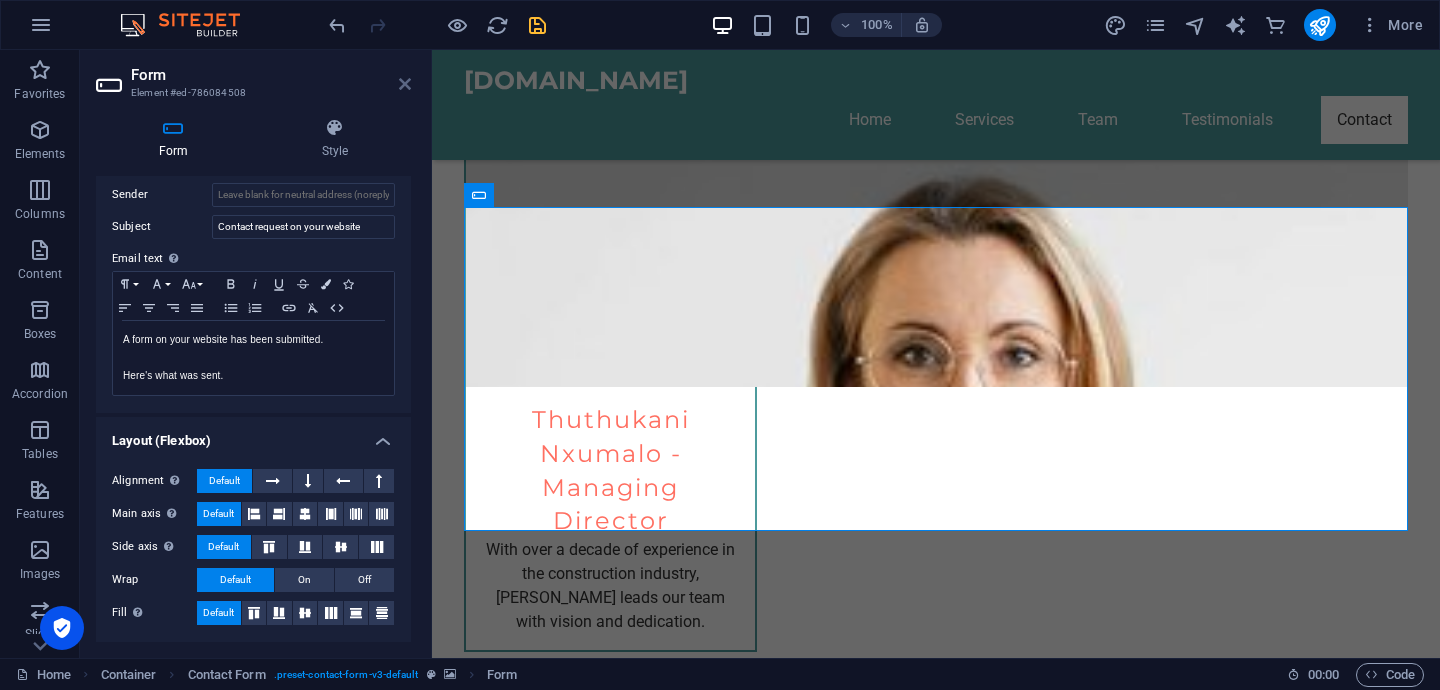 click at bounding box center (405, 84) 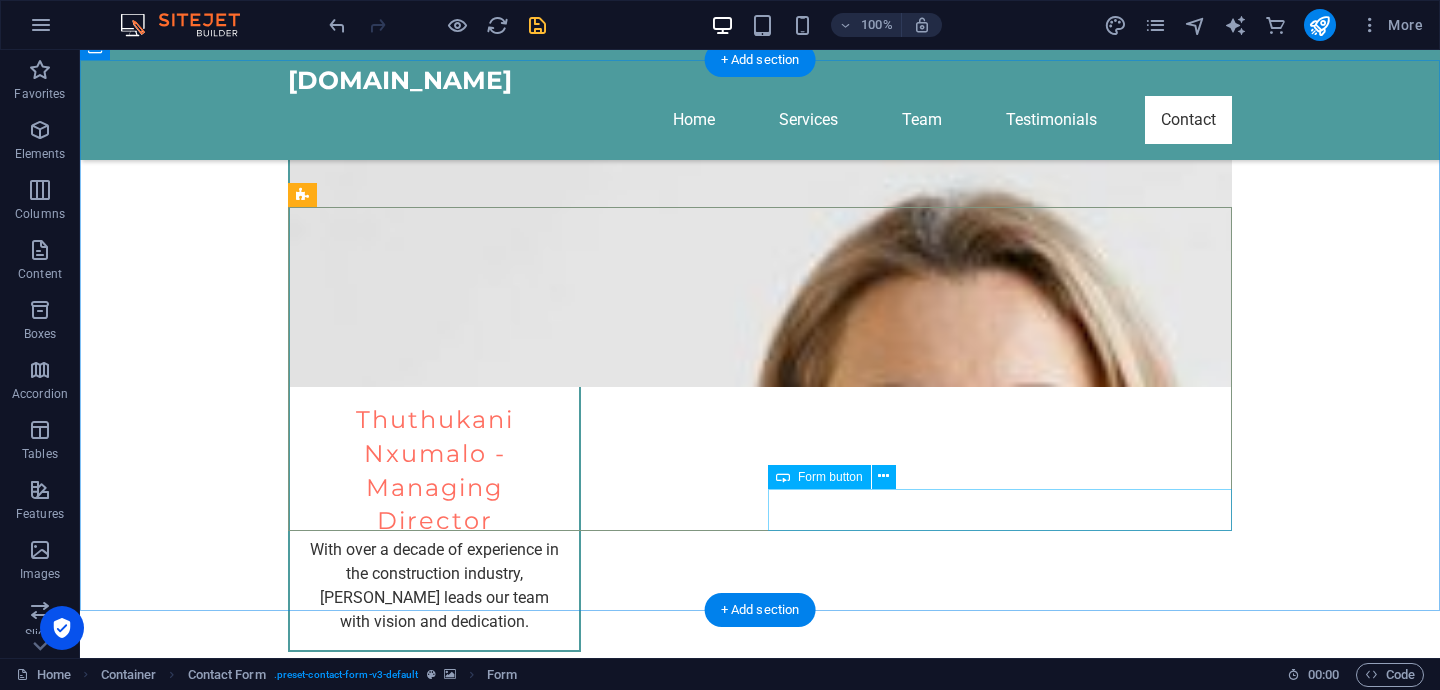 click on "Submit Inquiry" at bounding box center (1000, 4342) 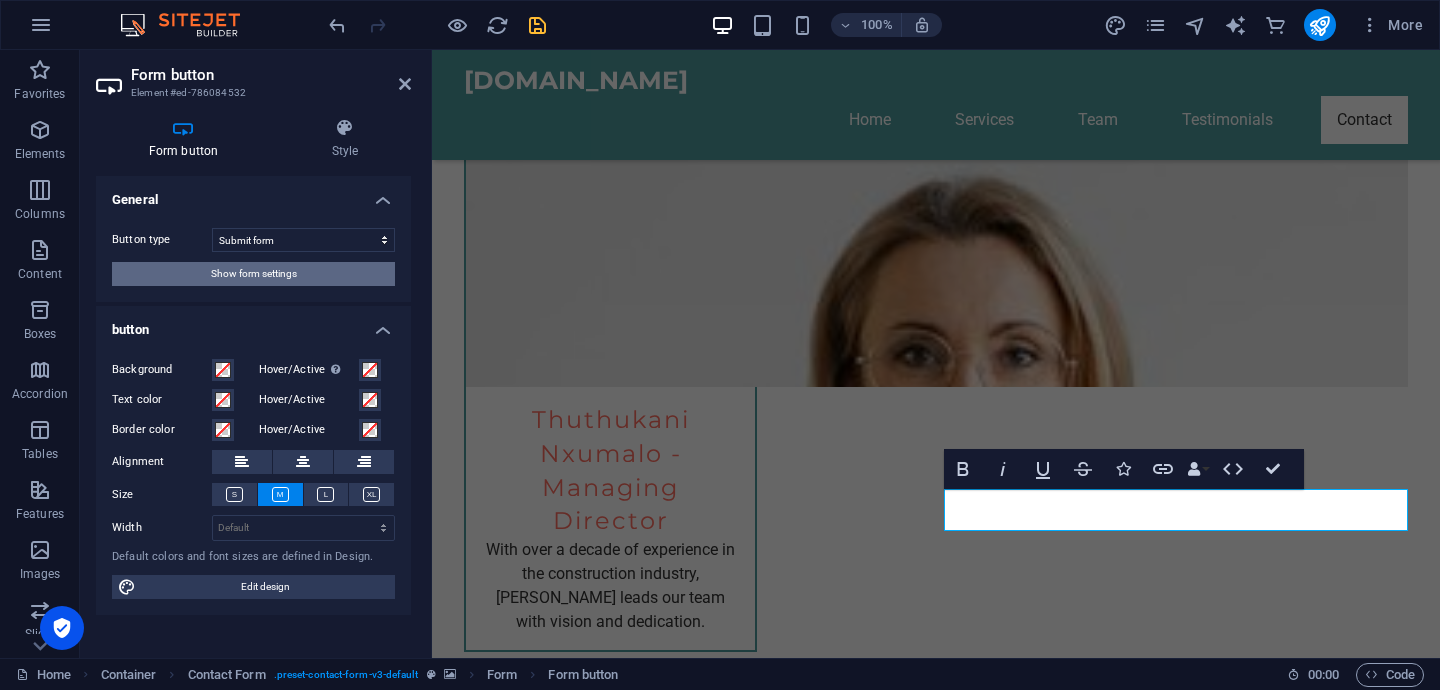 click on "Show form settings" at bounding box center (254, 274) 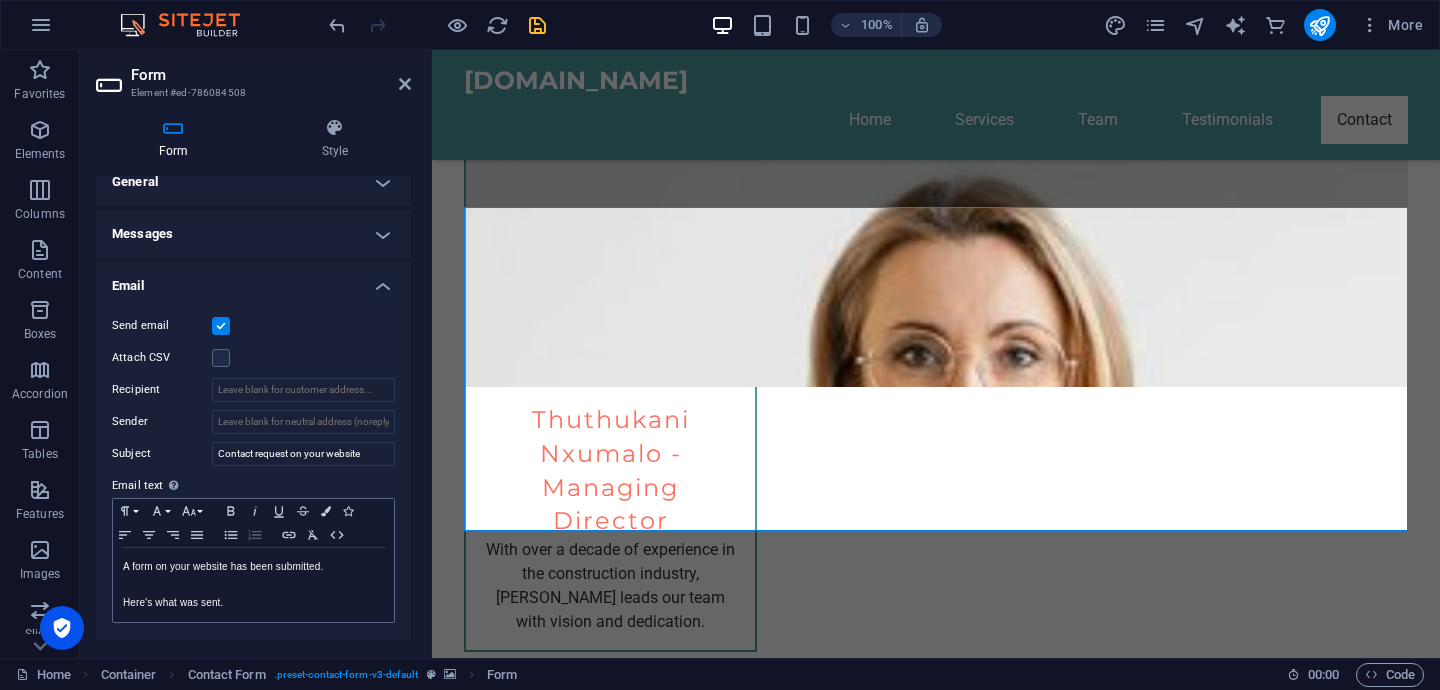scroll, scrollTop: 0, scrollLeft: 0, axis: both 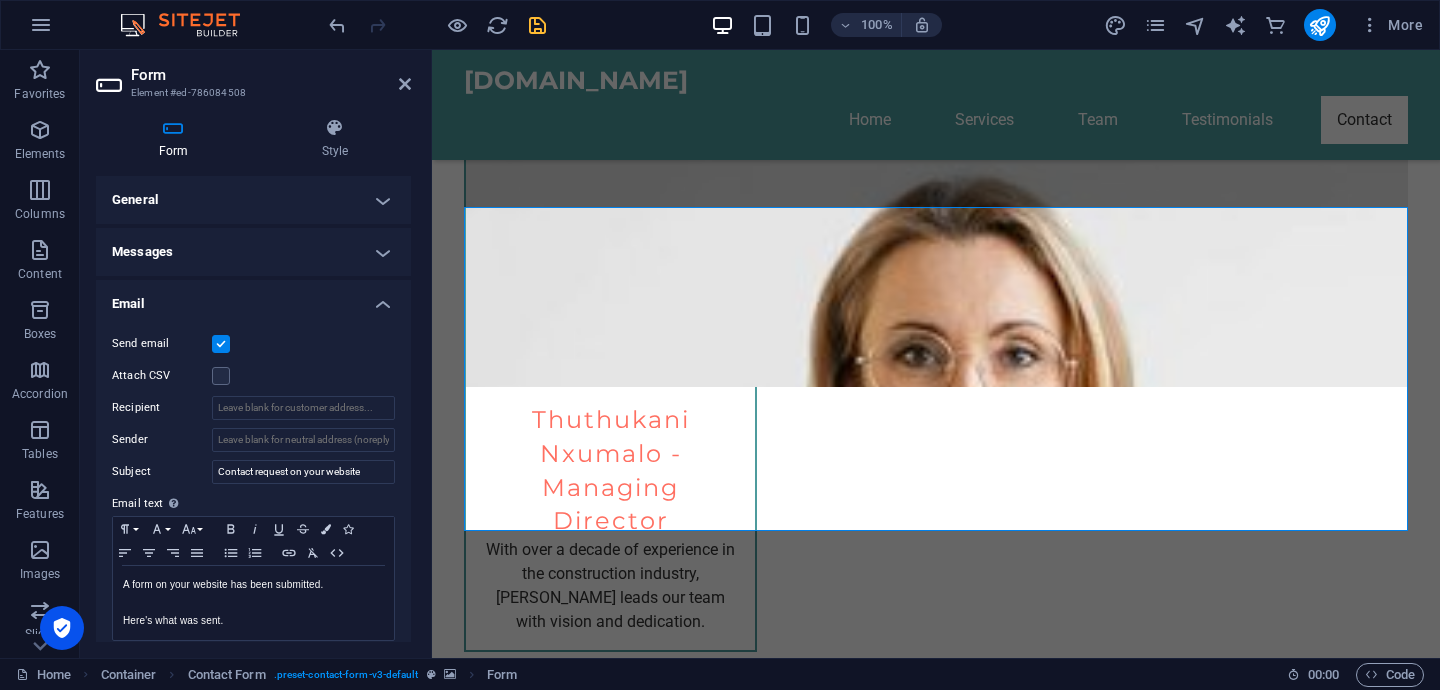 click on "Attach CSV" at bounding box center (253, 376) 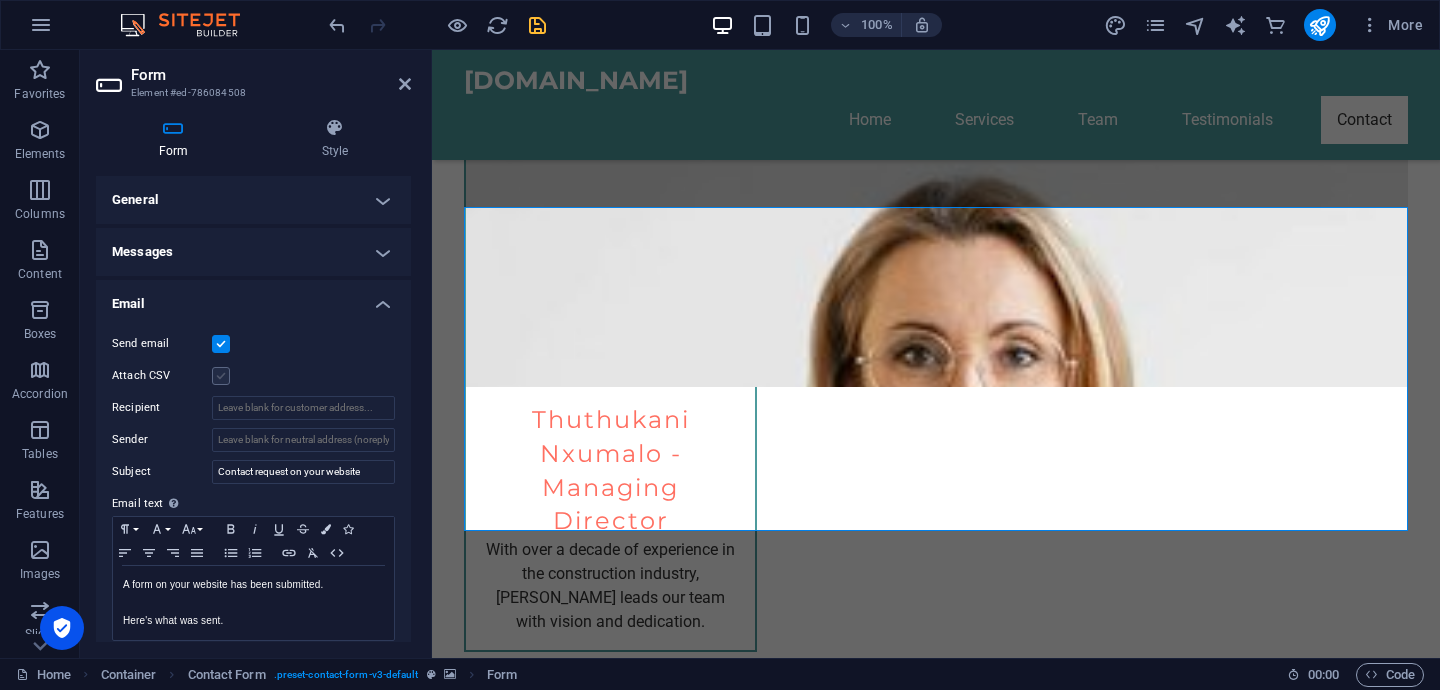 click at bounding box center (221, 376) 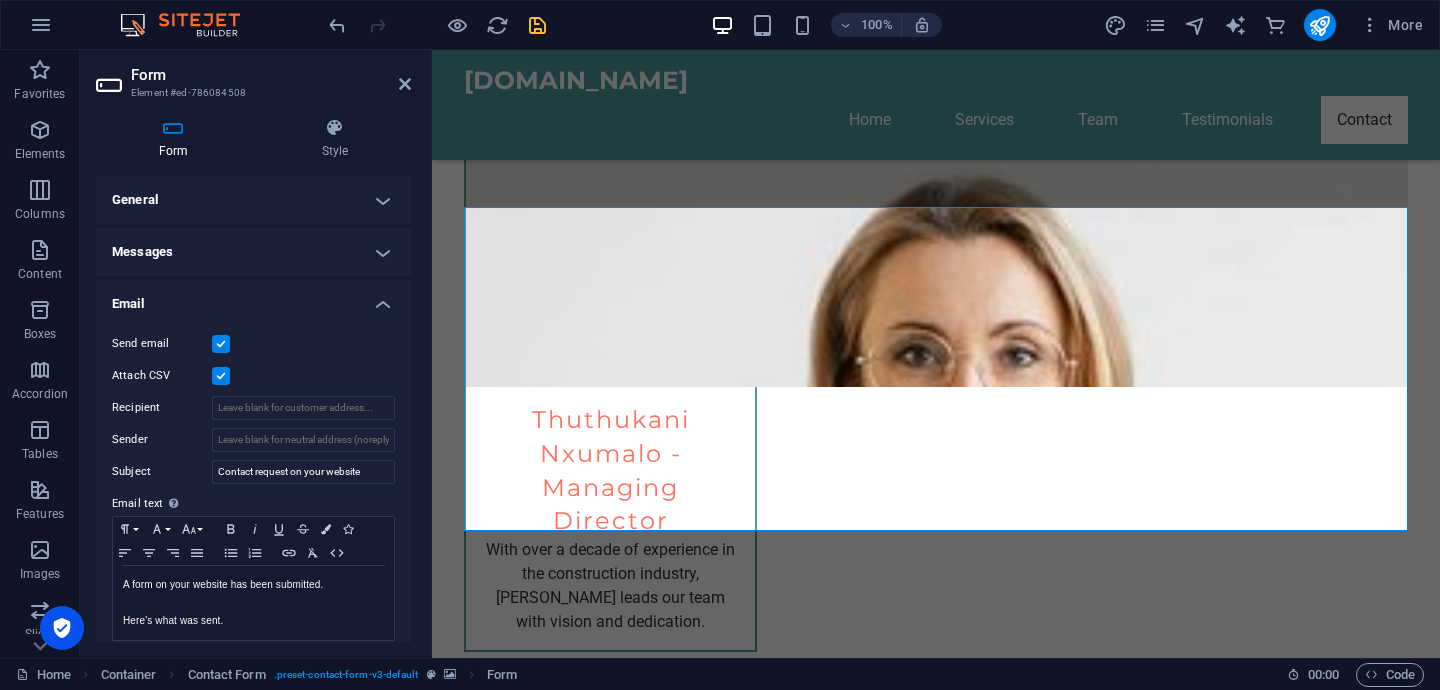 click at bounding box center [221, 376] 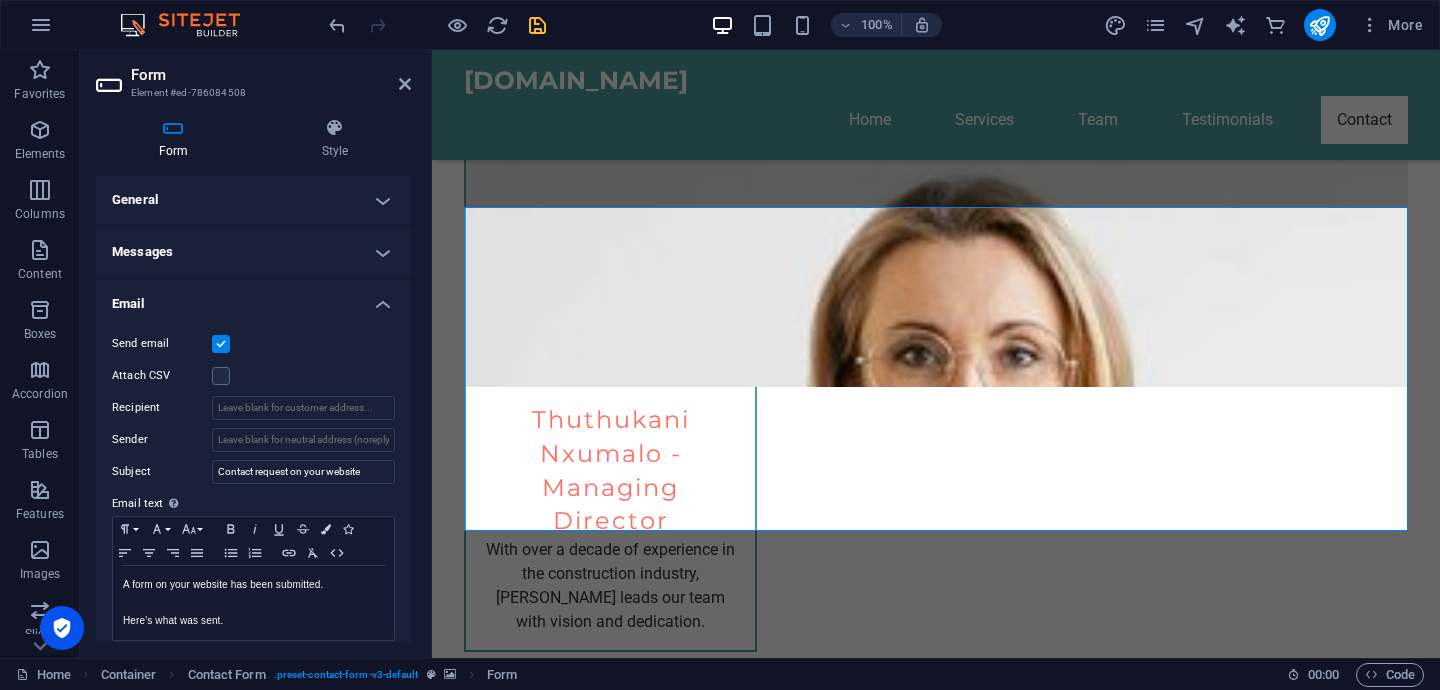 click on "Messages" at bounding box center (253, 252) 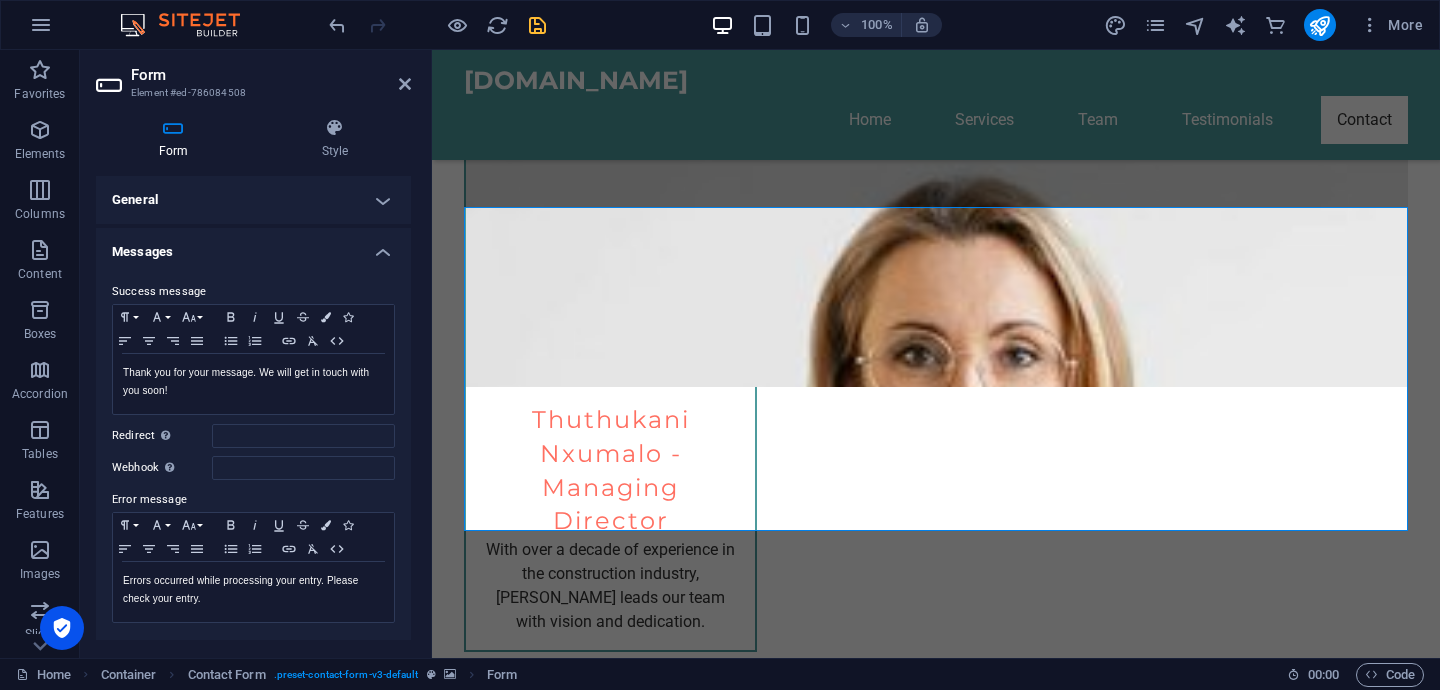 click on "General" at bounding box center (253, 200) 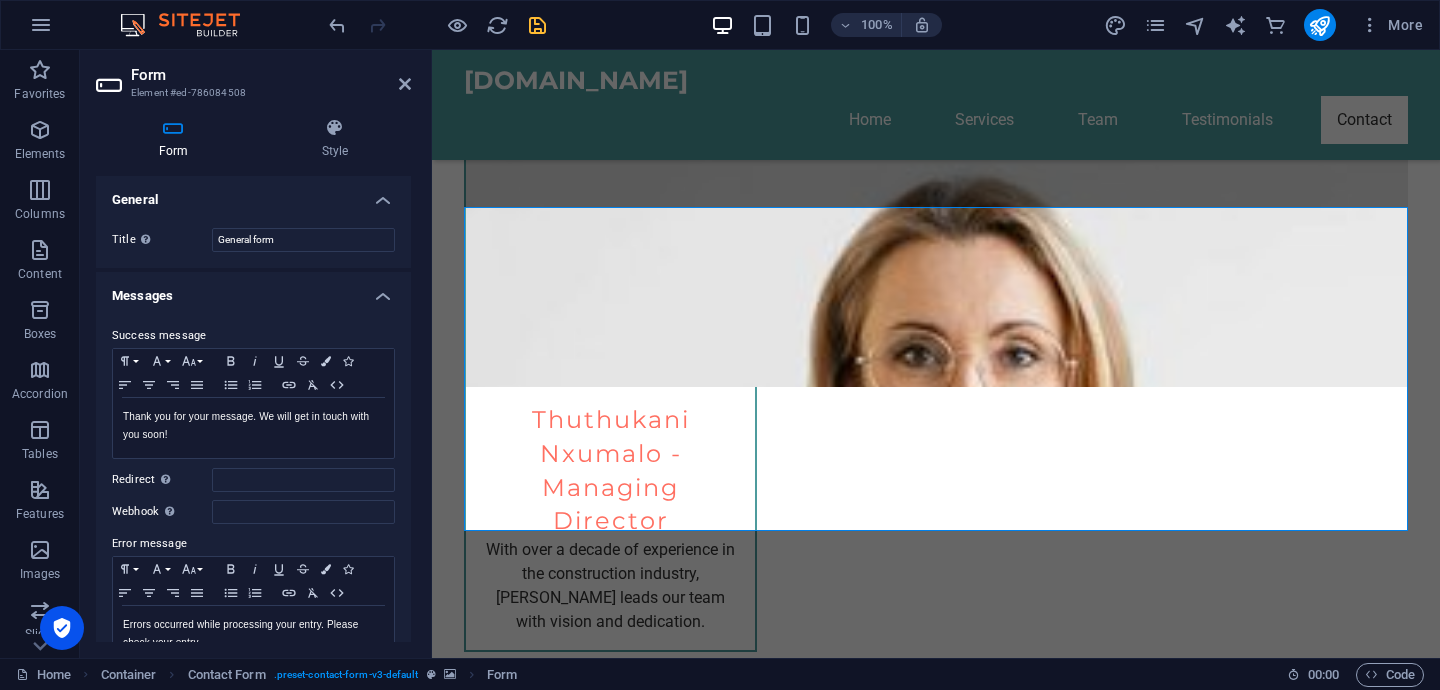 click on "General" at bounding box center (253, 194) 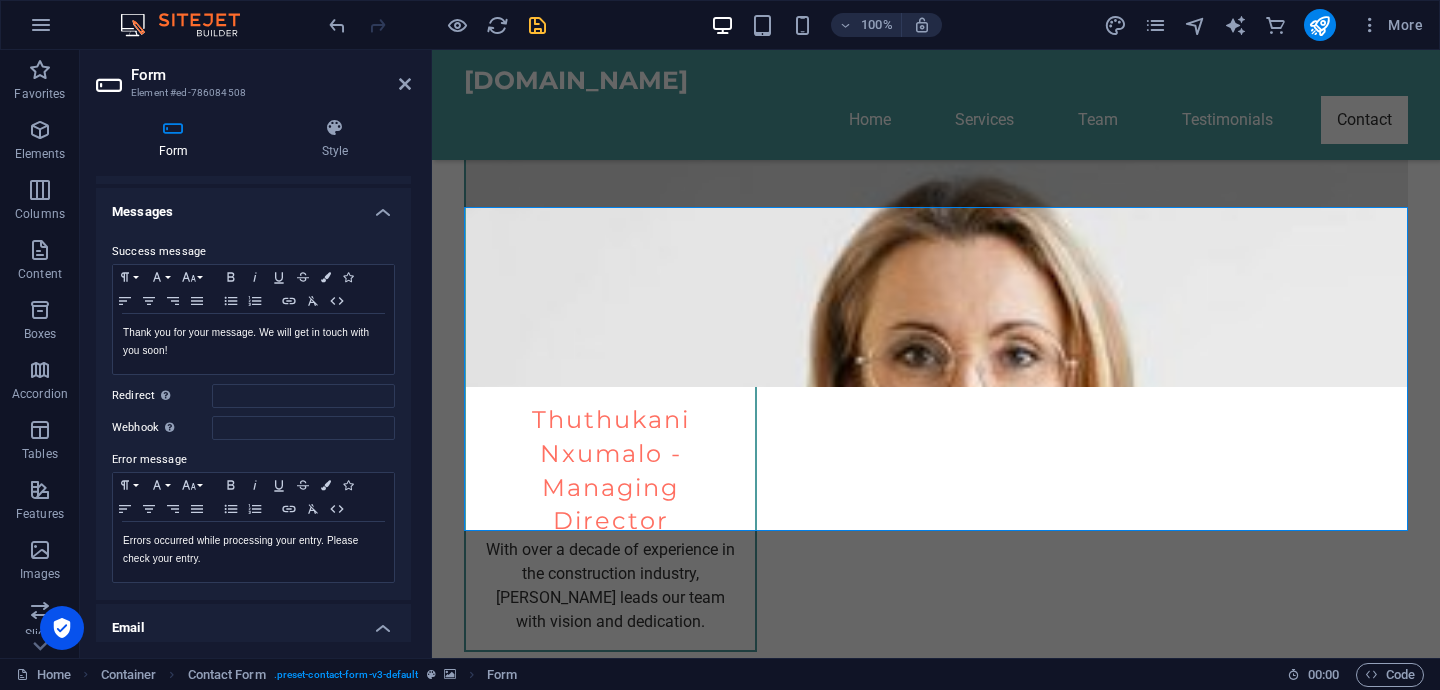 scroll, scrollTop: 10, scrollLeft: 0, axis: vertical 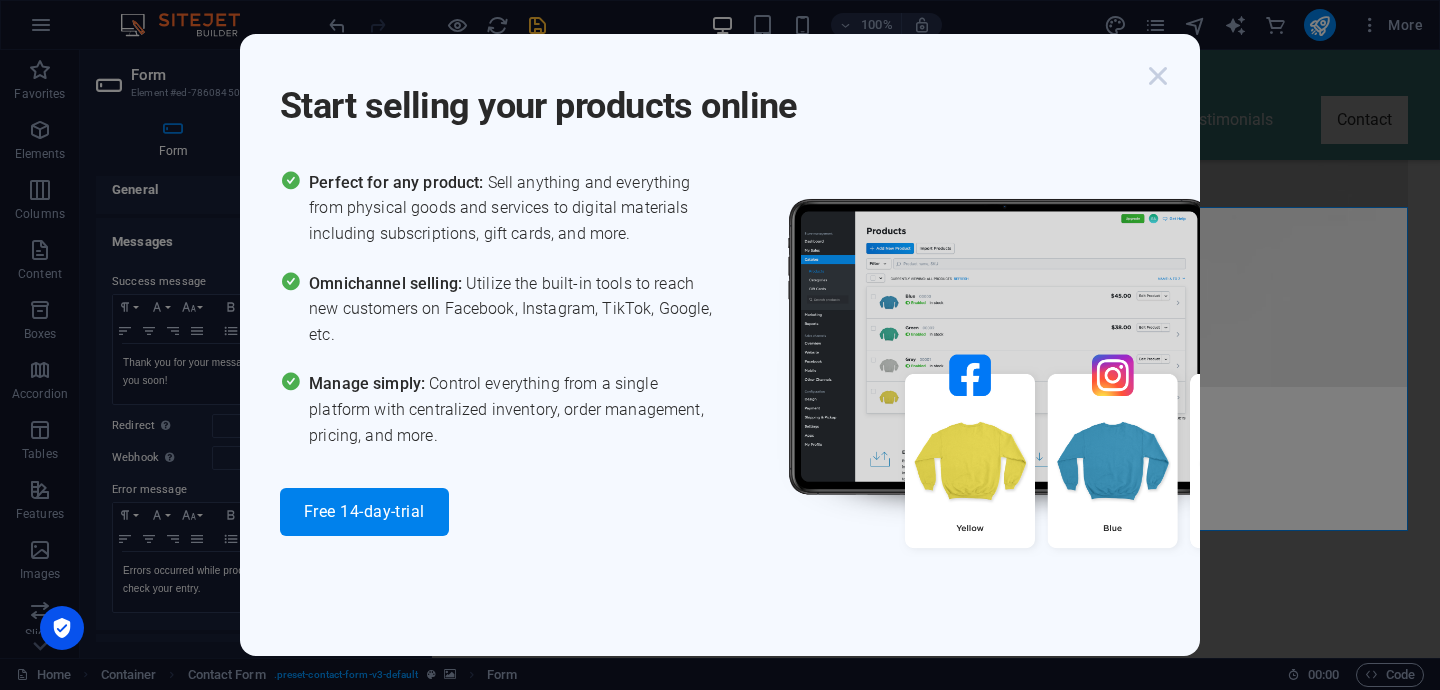 click at bounding box center (1158, 76) 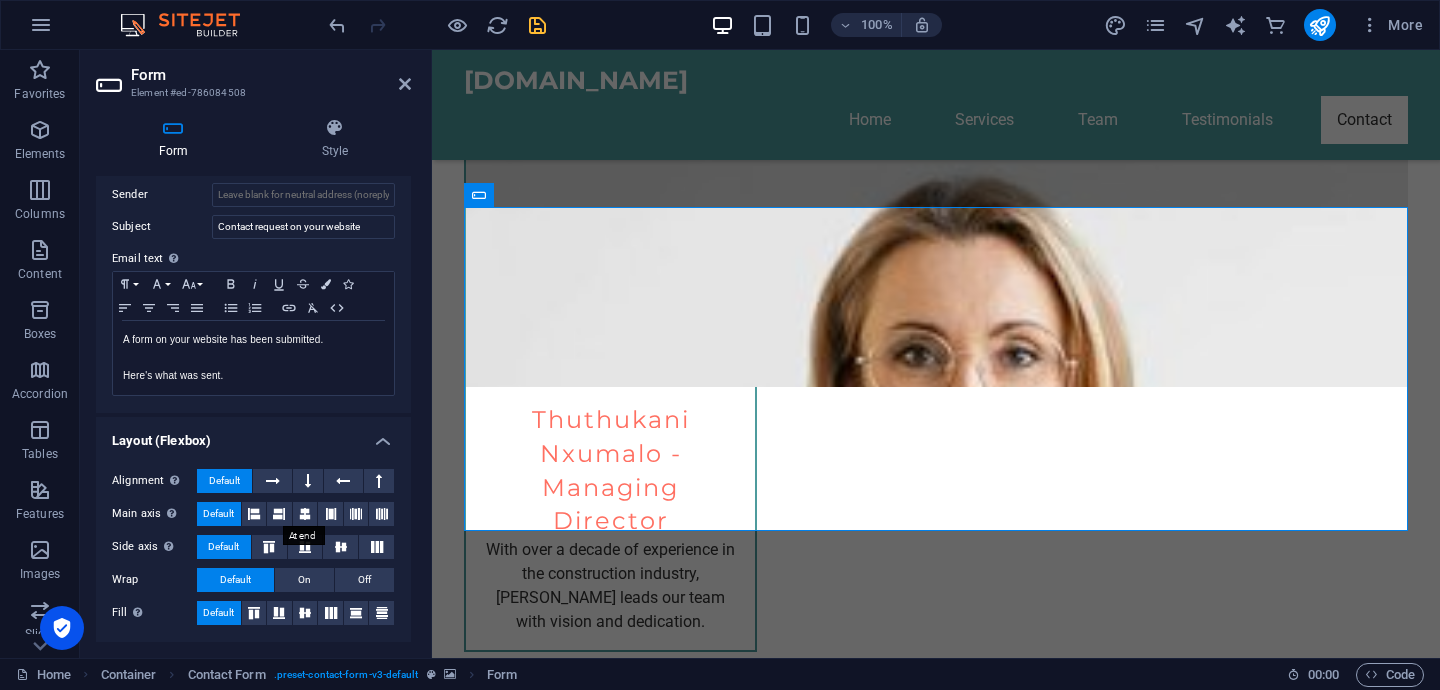 scroll, scrollTop: 0, scrollLeft: 0, axis: both 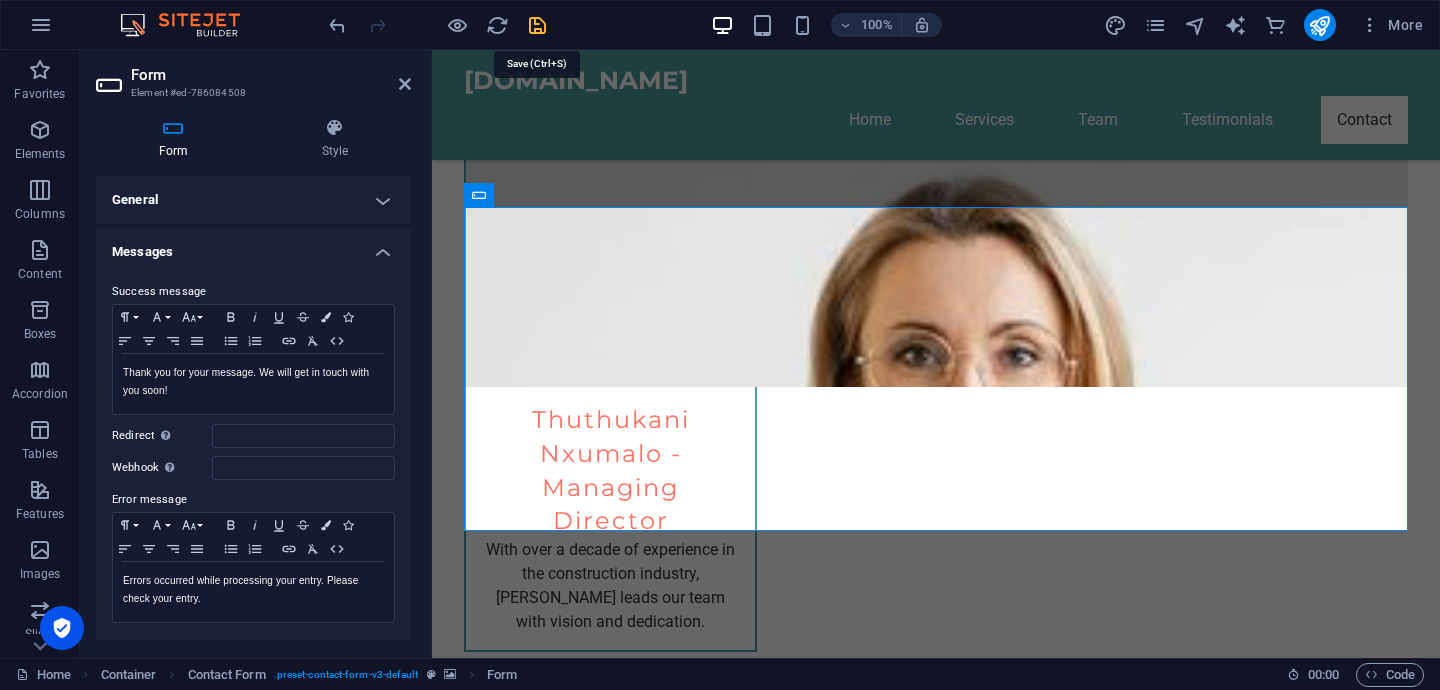 click at bounding box center (537, 25) 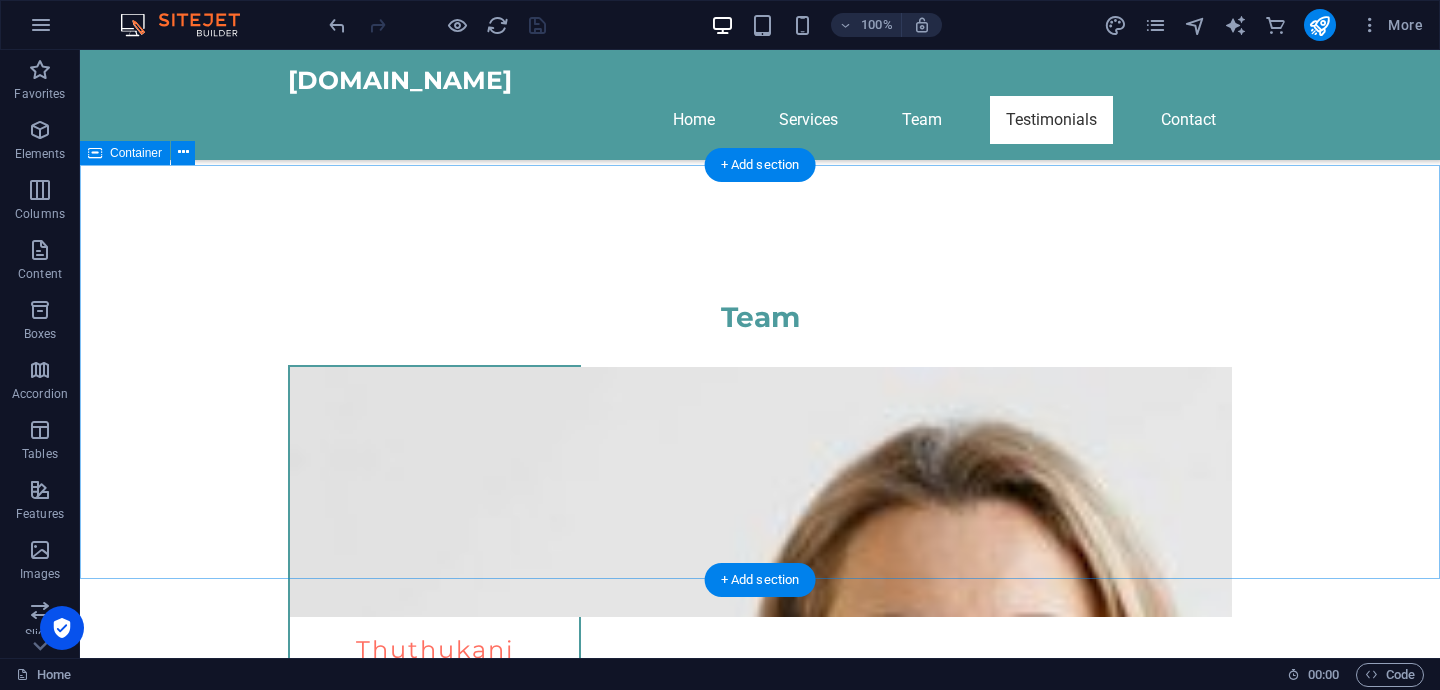 scroll, scrollTop: 2588, scrollLeft: 0, axis: vertical 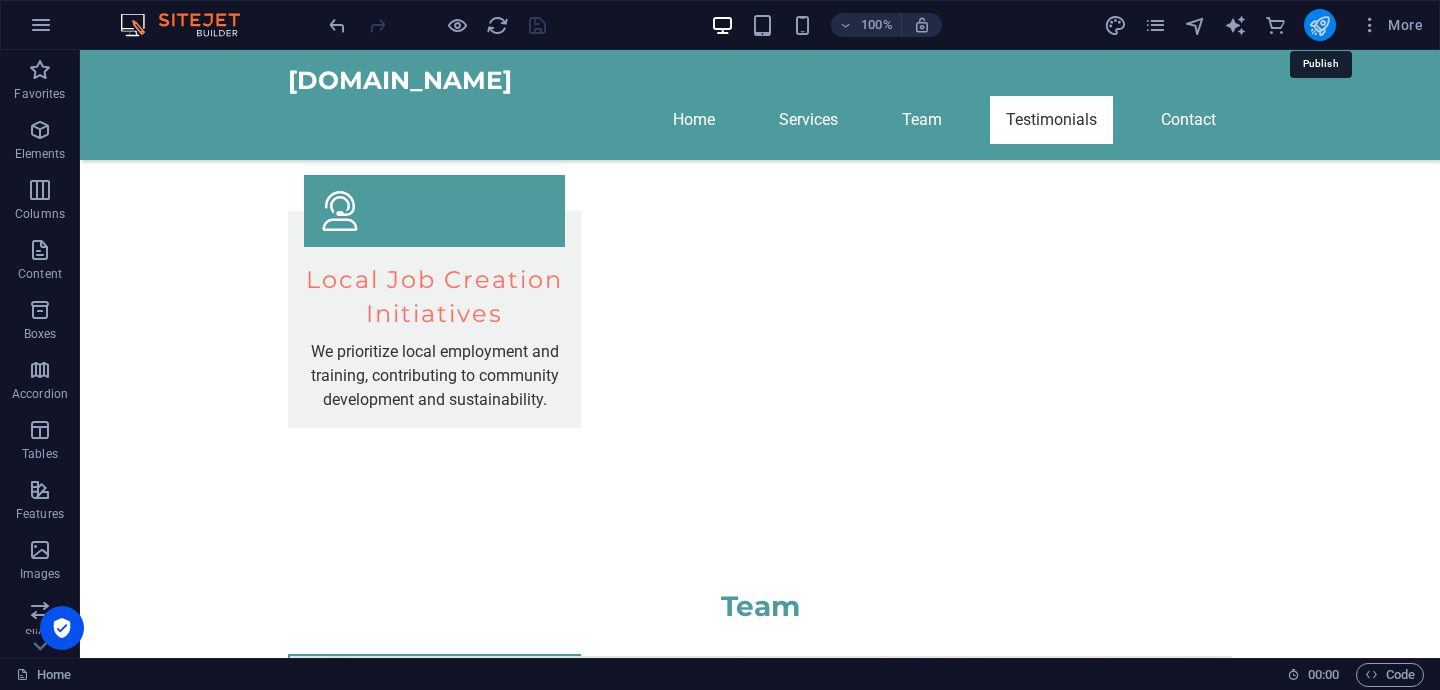 click at bounding box center [1319, 25] 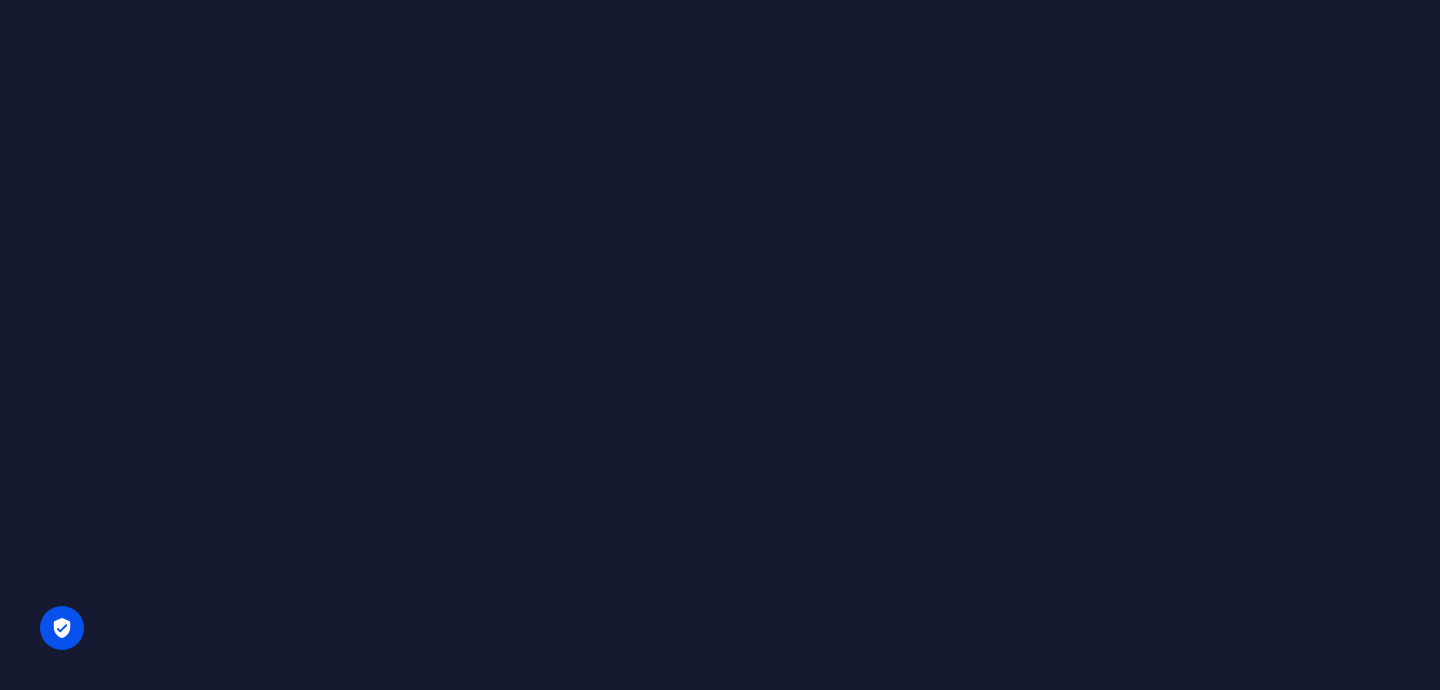 scroll, scrollTop: 0, scrollLeft: 0, axis: both 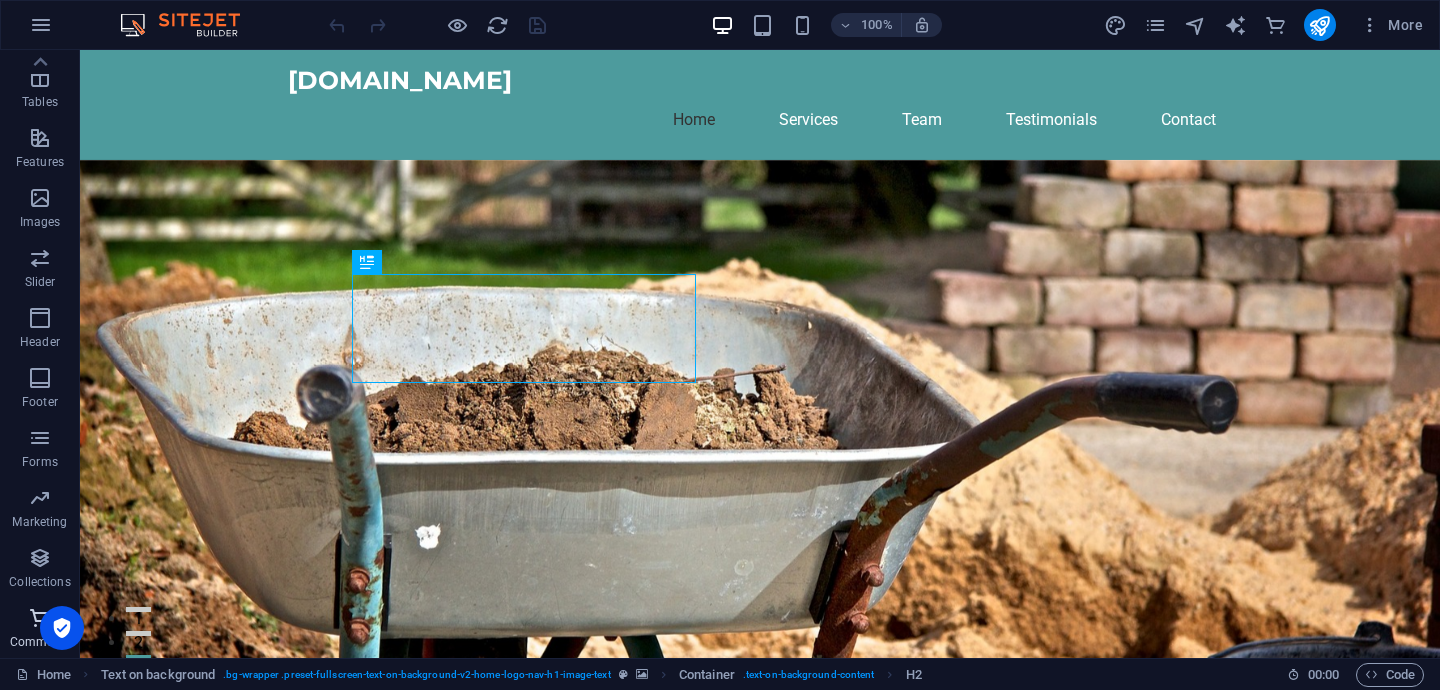click on "Commerce" at bounding box center (40, 630) 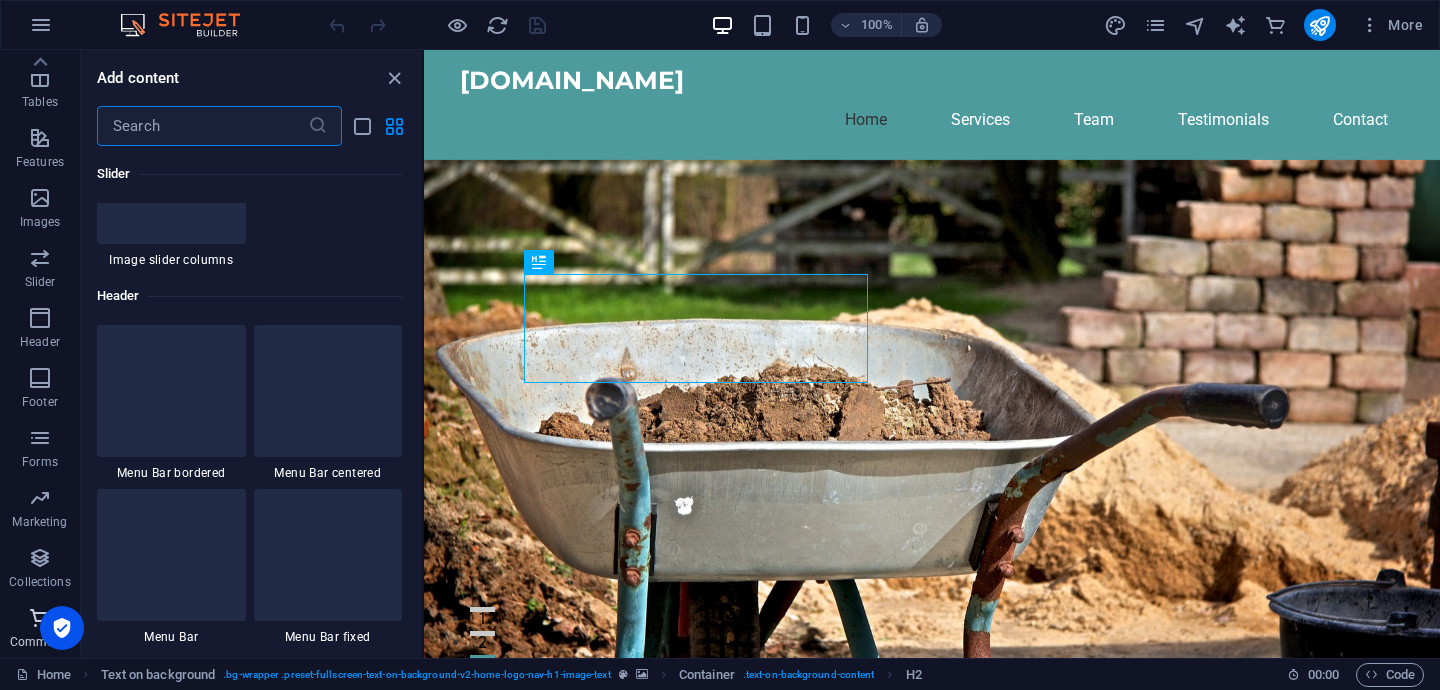 scroll, scrollTop: 19107, scrollLeft: 0, axis: vertical 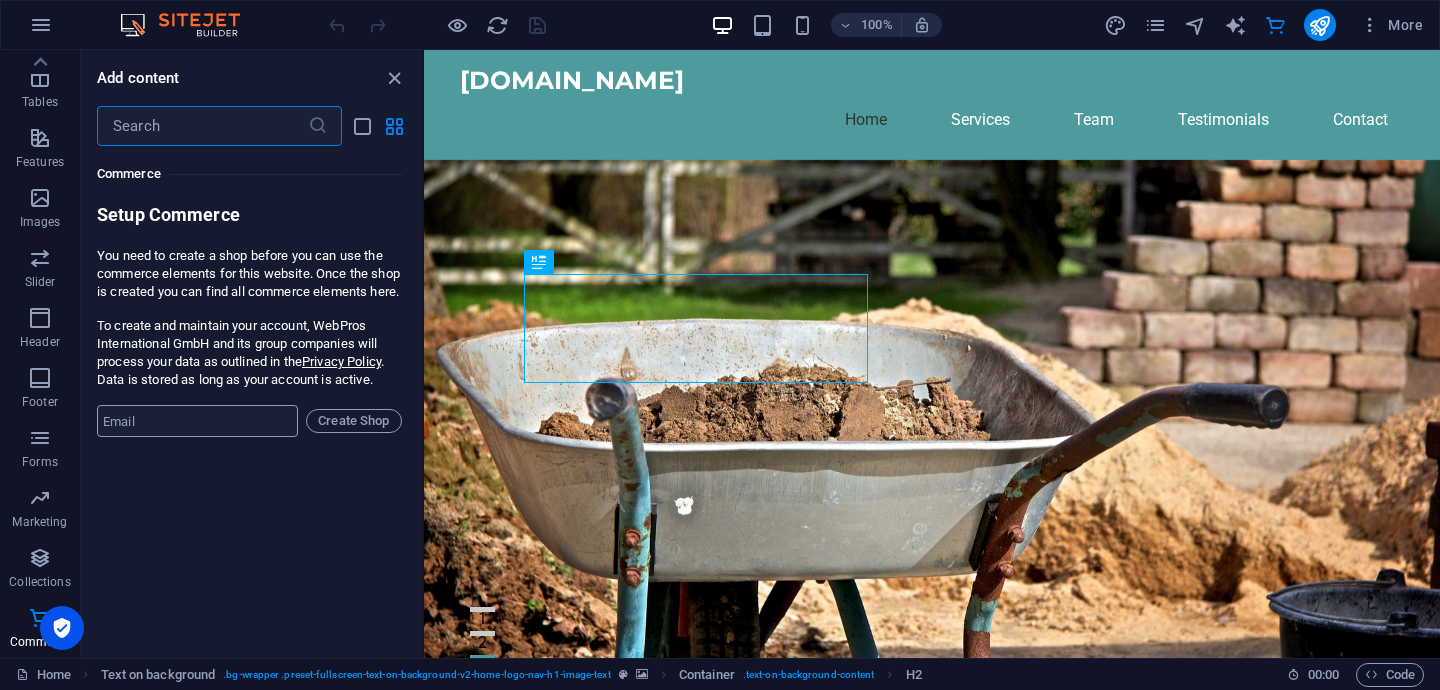 click at bounding box center [197, 421] 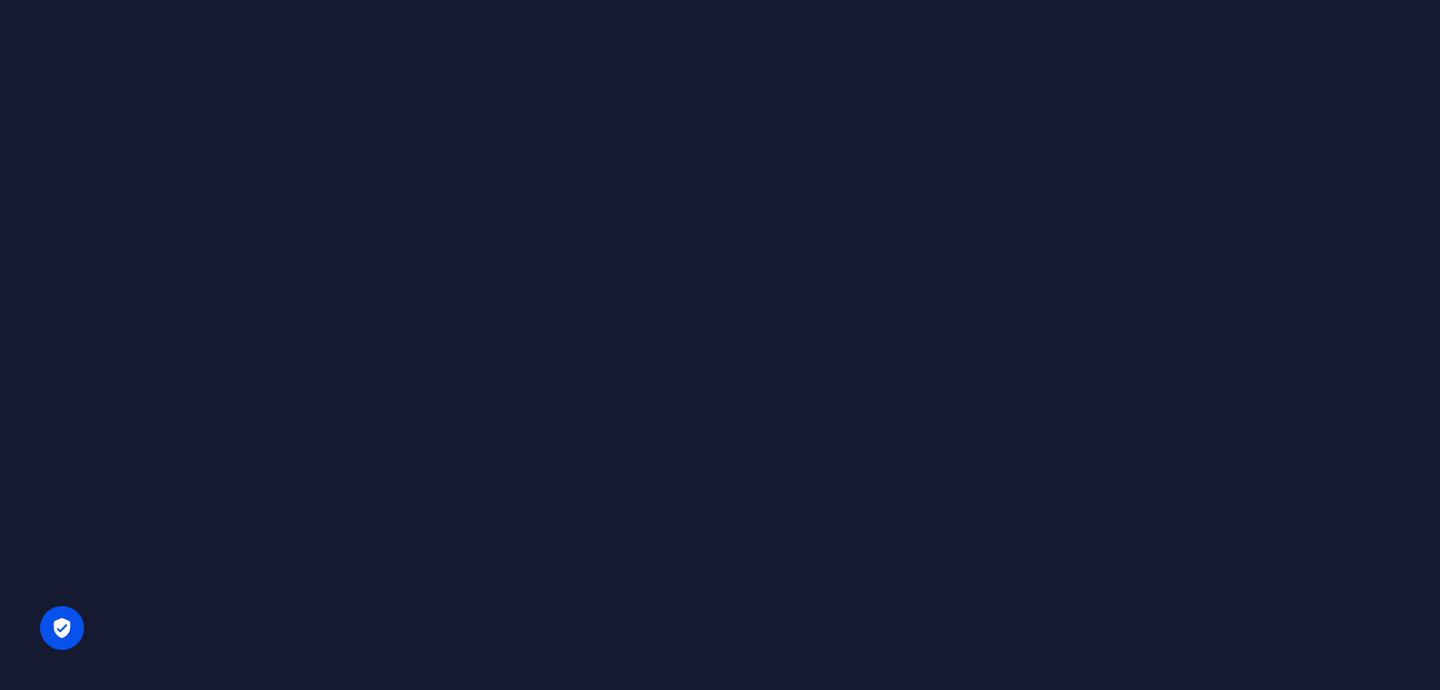 scroll, scrollTop: 0, scrollLeft: 0, axis: both 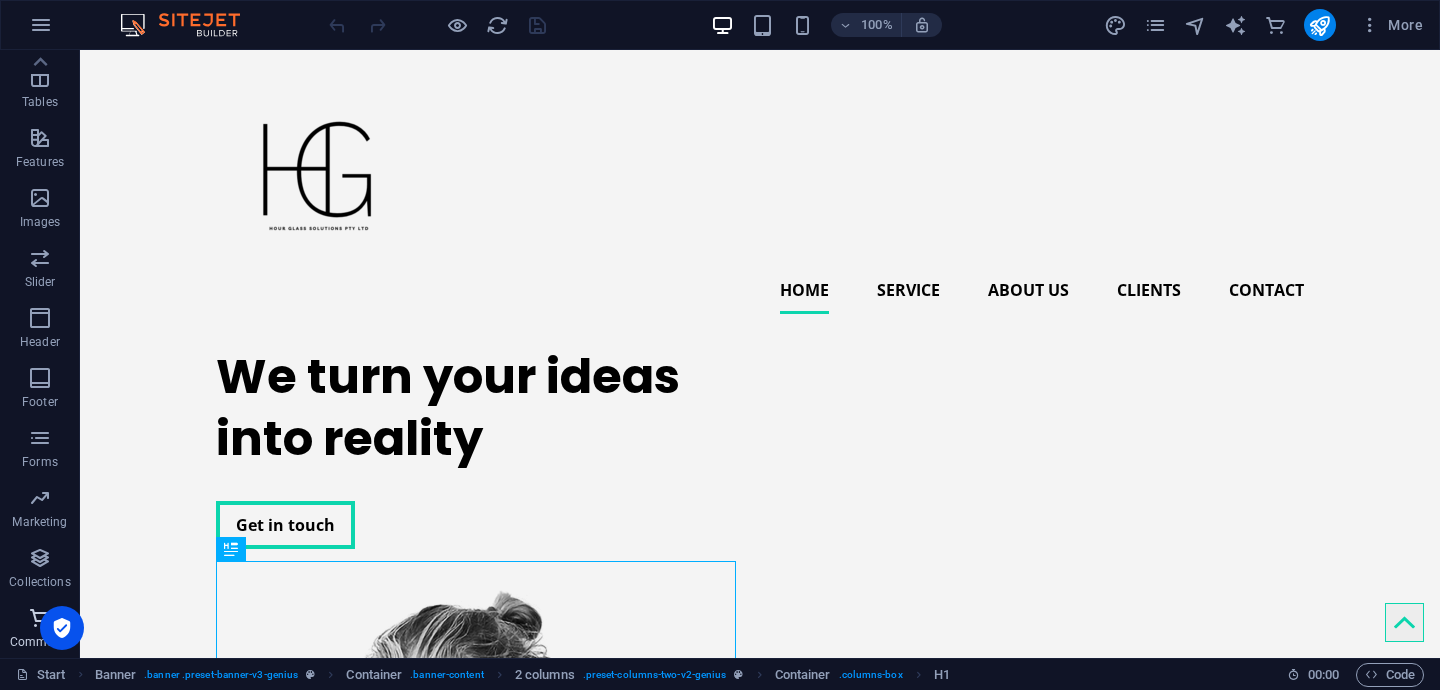 click on "Commerce" at bounding box center (40, 630) 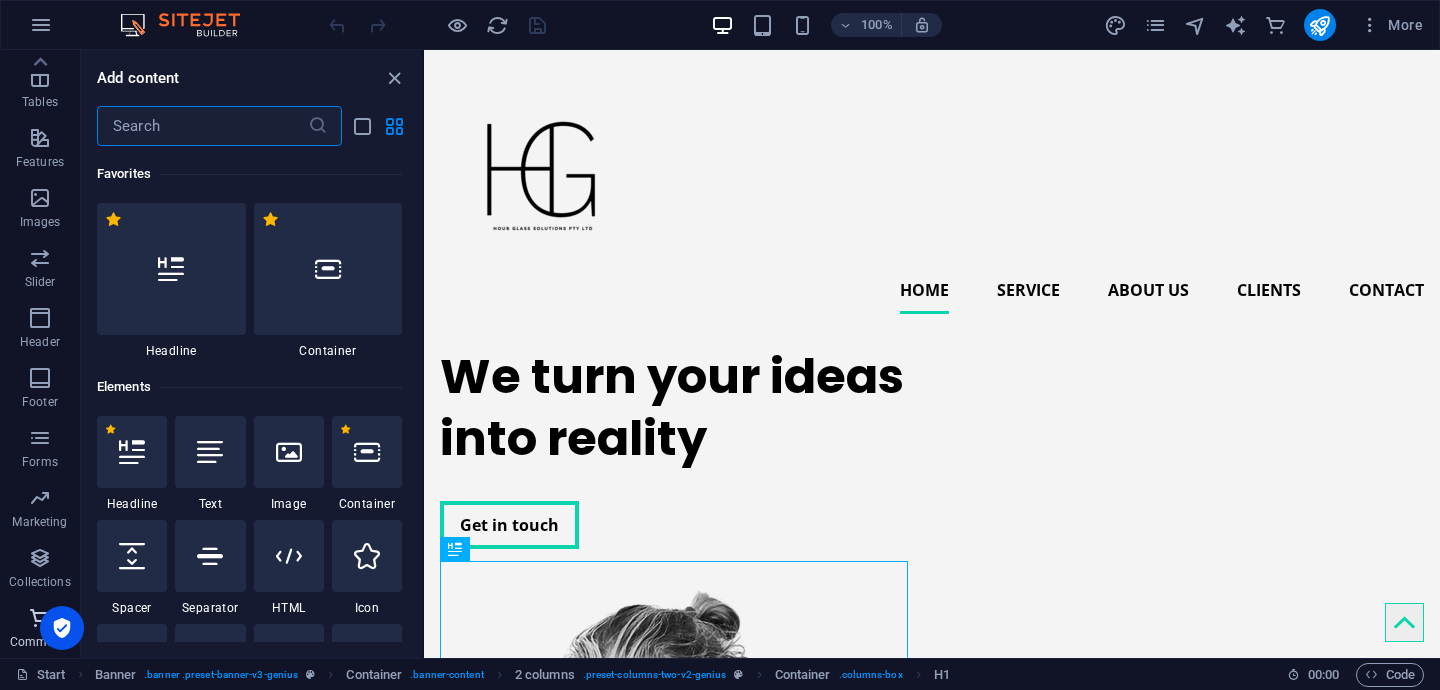 scroll, scrollTop: 19107, scrollLeft: 0, axis: vertical 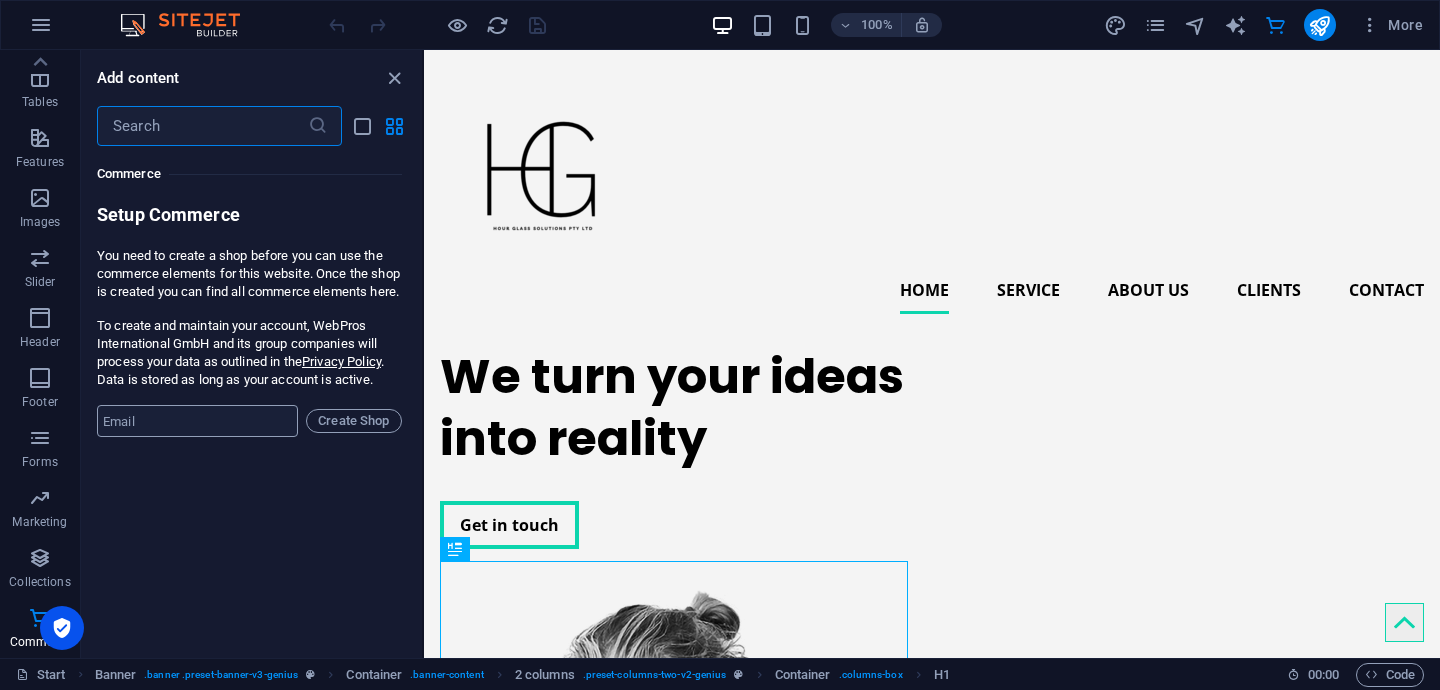 click at bounding box center [197, 421] 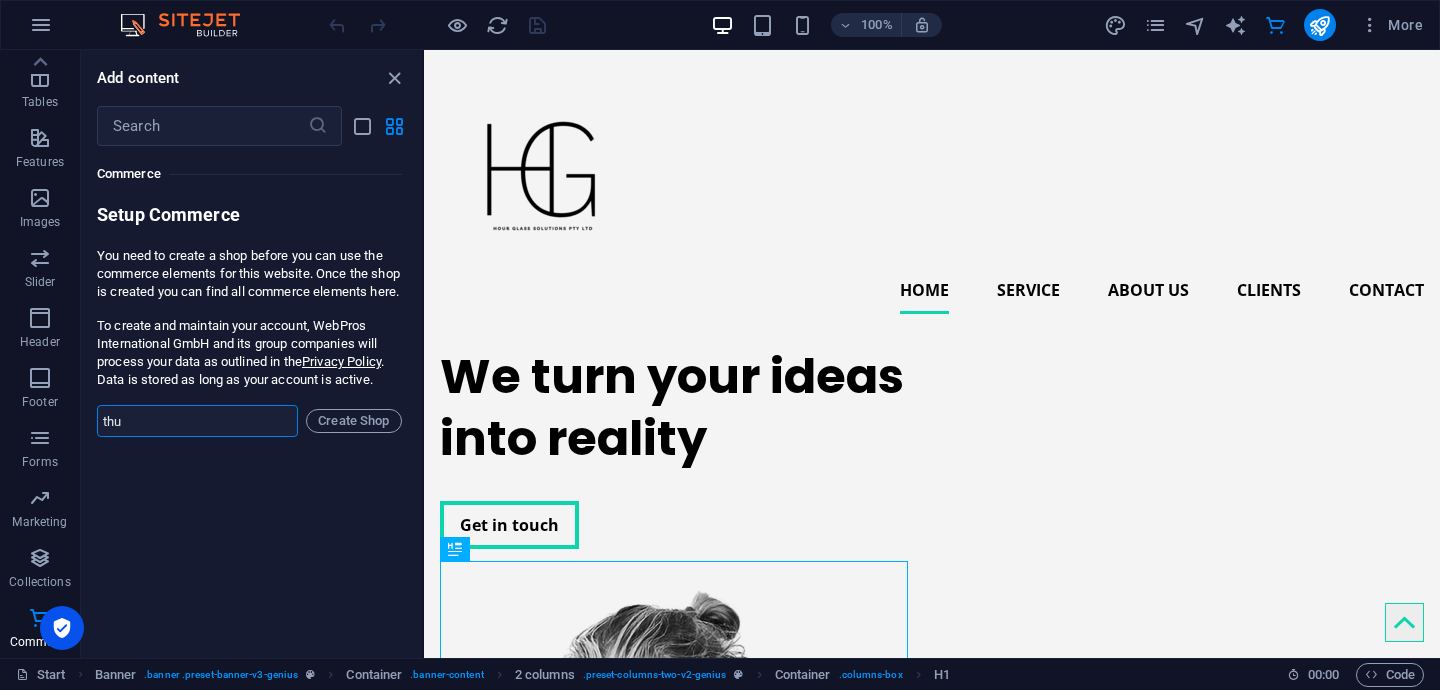 type on "[EMAIL_ADDRESS][DOMAIN_NAME]" 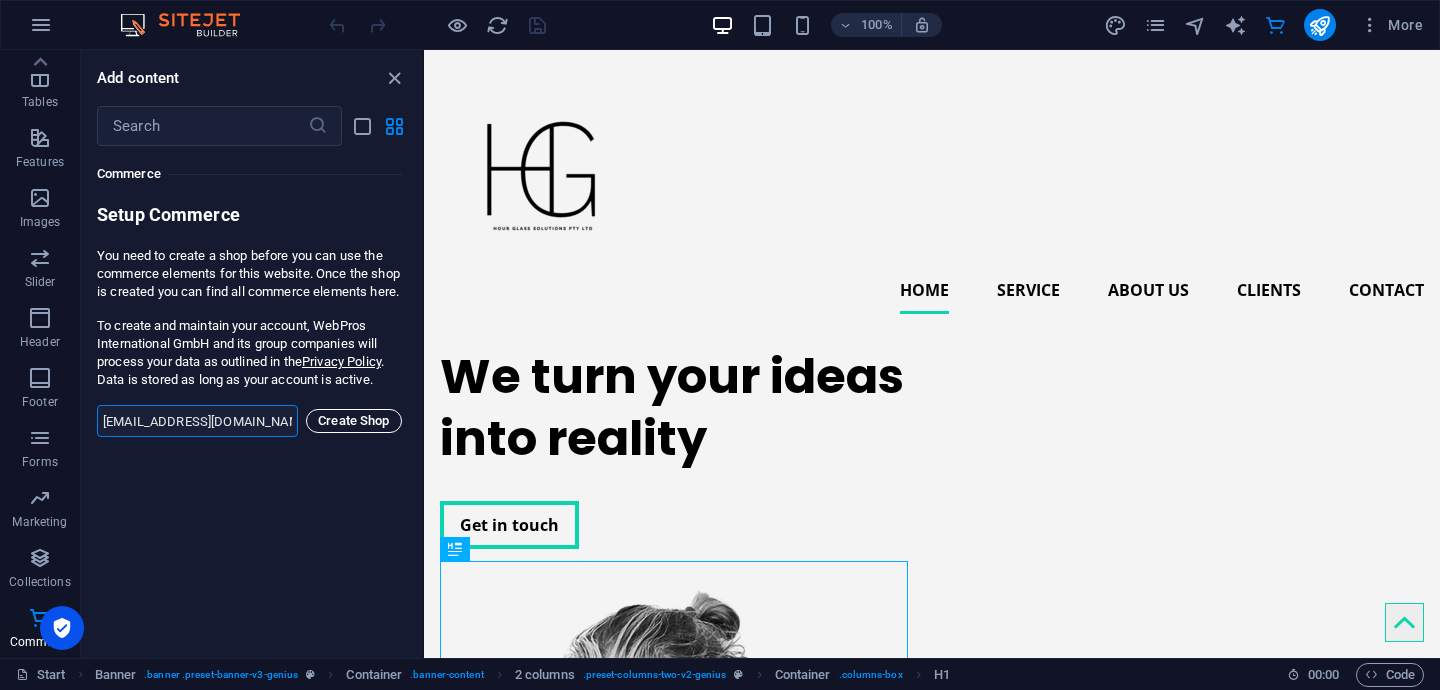 click on "Create Shop" at bounding box center [354, 421] 